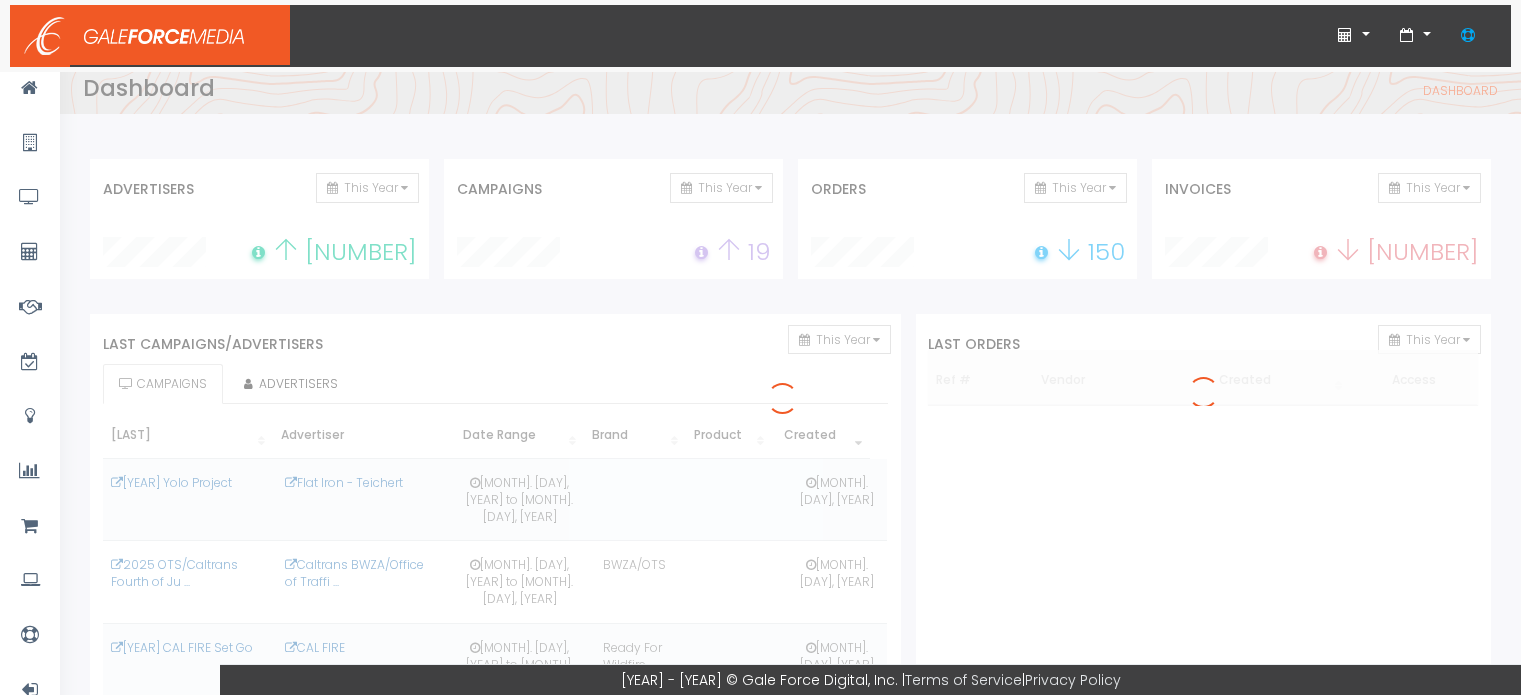 scroll, scrollTop: 0, scrollLeft: 0, axis: both 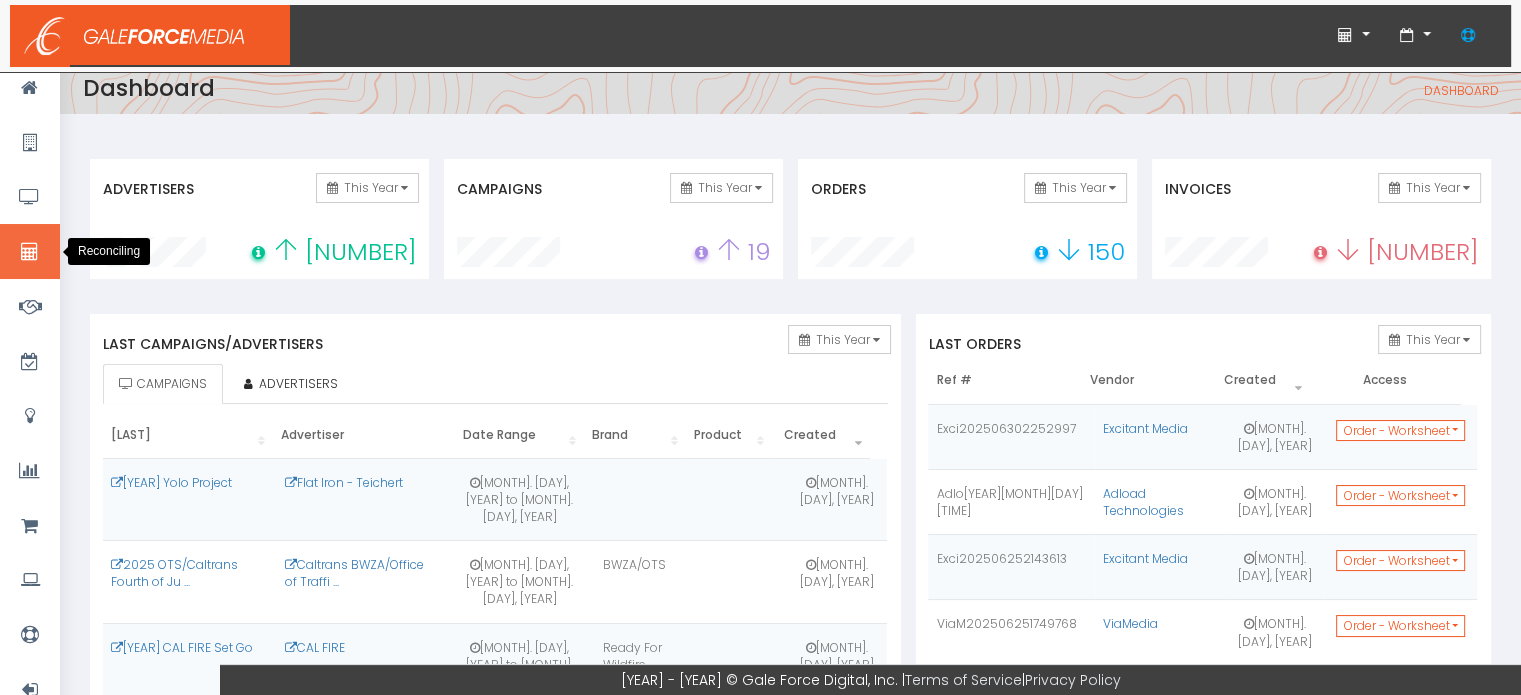 click at bounding box center [30, 251] 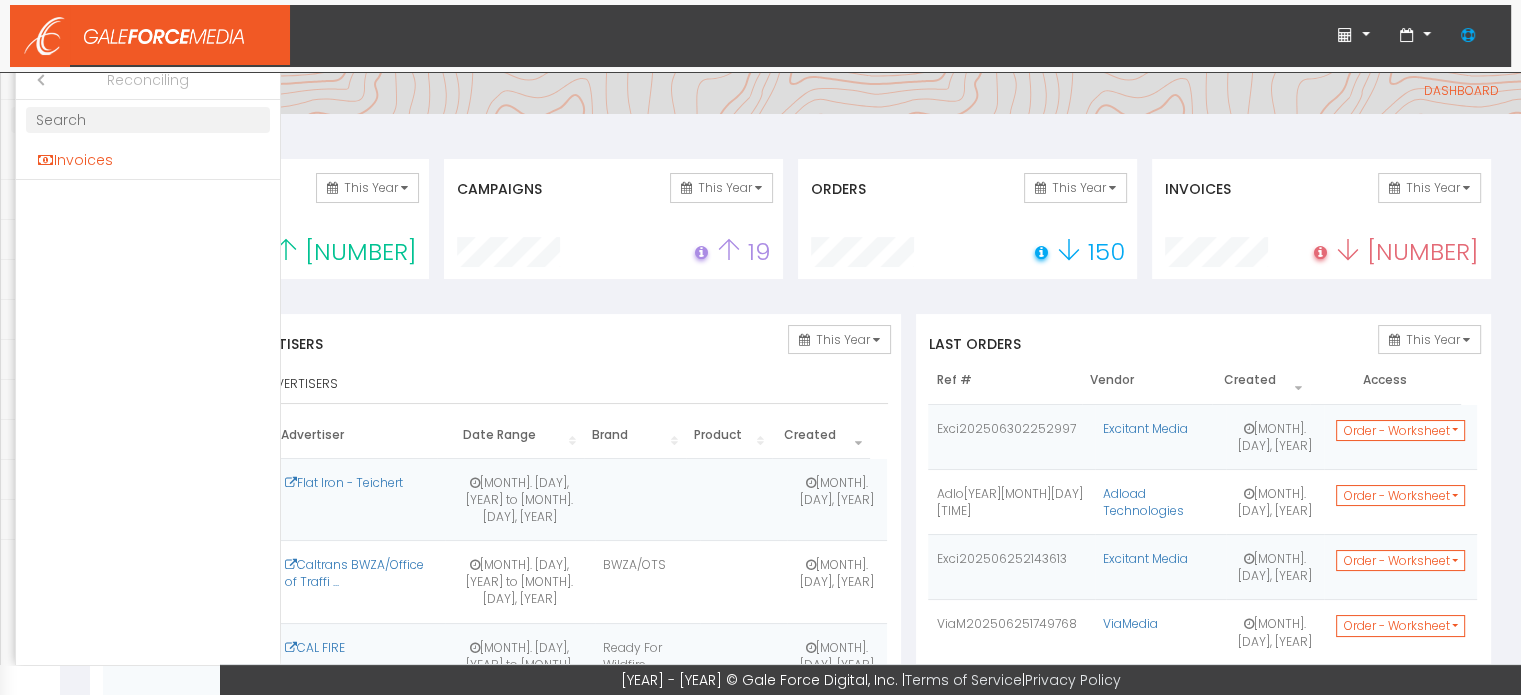 click on "Invoices" at bounding box center [148, 160] 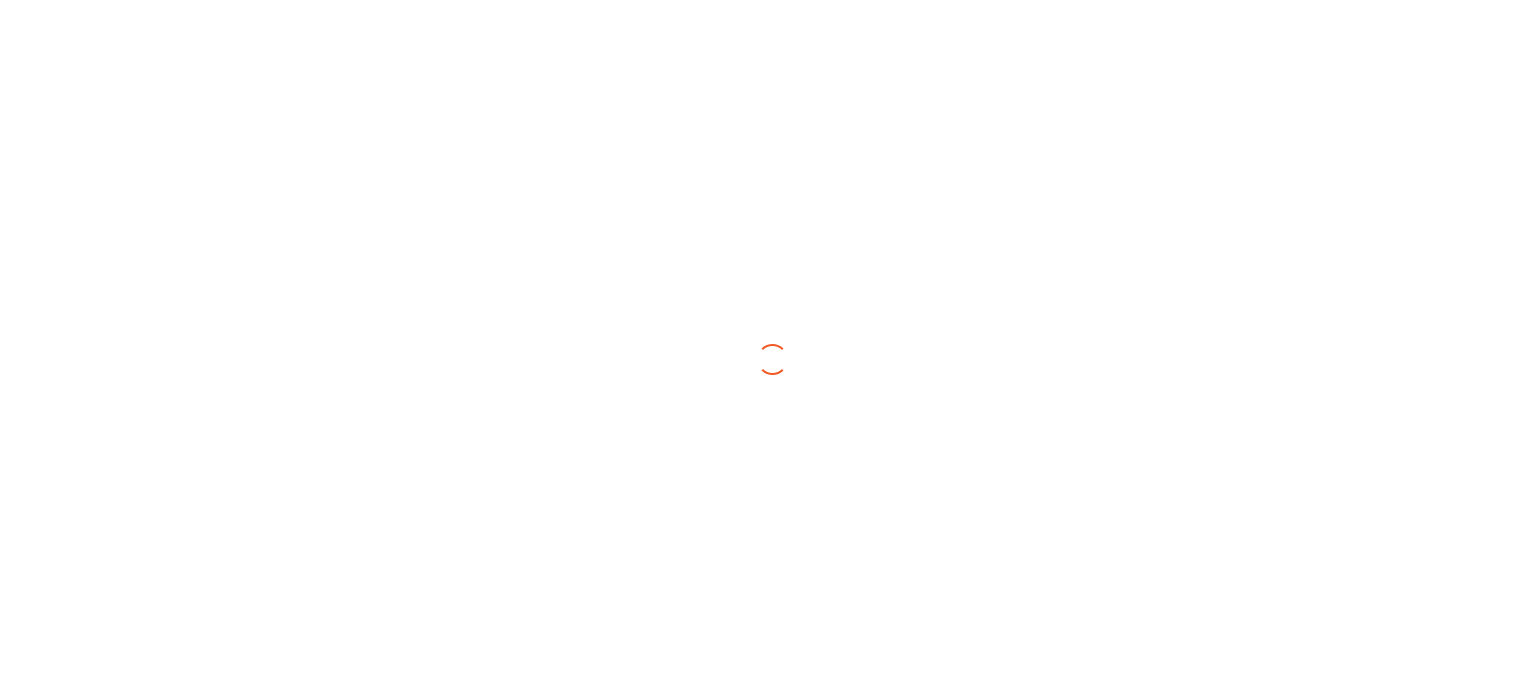 scroll, scrollTop: 0, scrollLeft: 0, axis: both 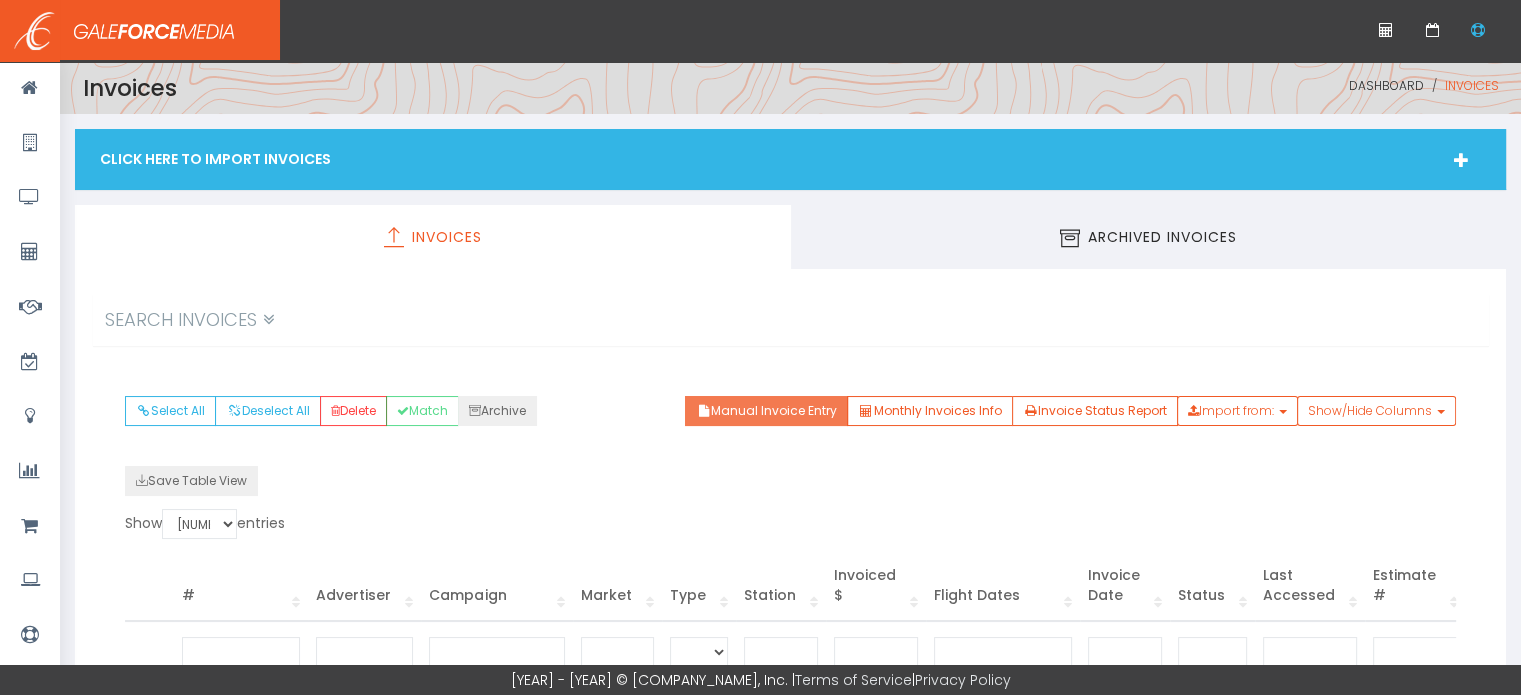 click on "[TEXT] [TEXT] [TEXT]" at bounding box center [766, 411] 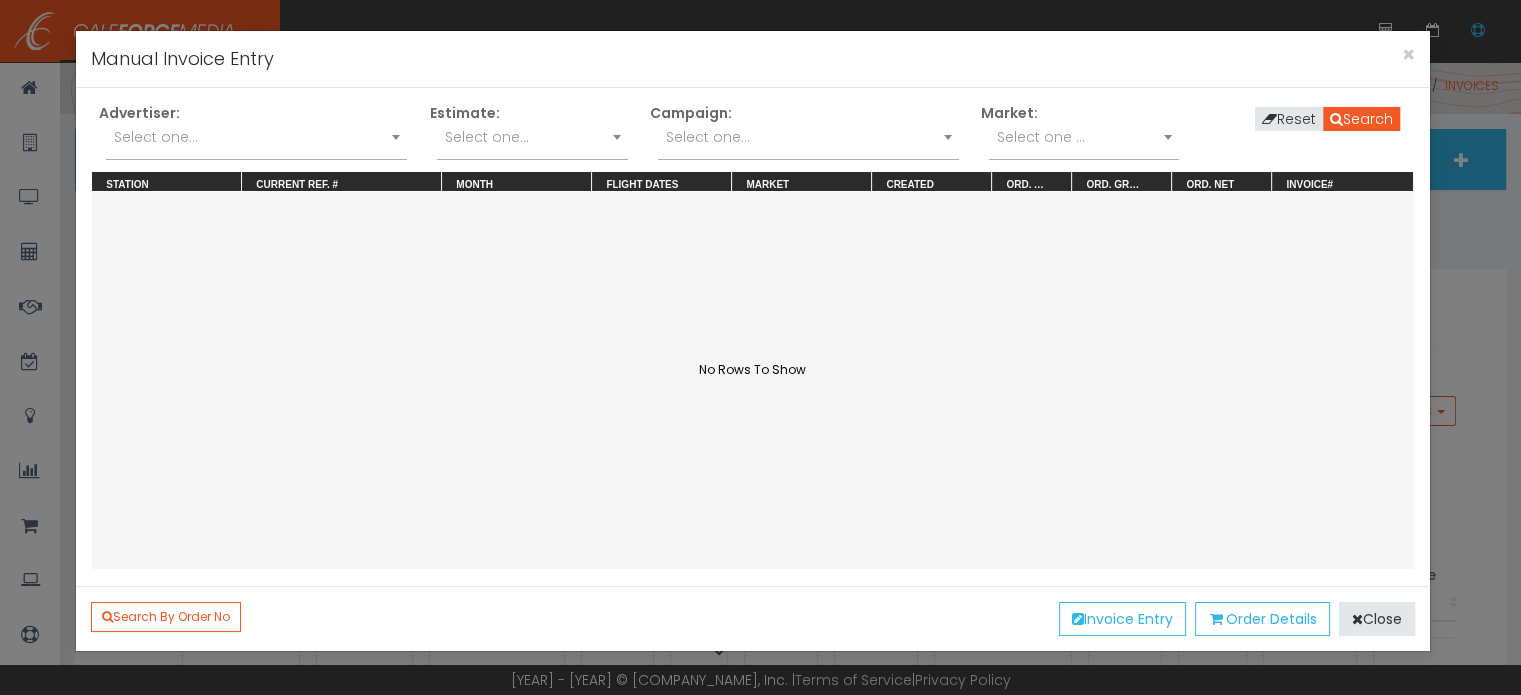 click on "Select one..." at bounding box center (256, 142) 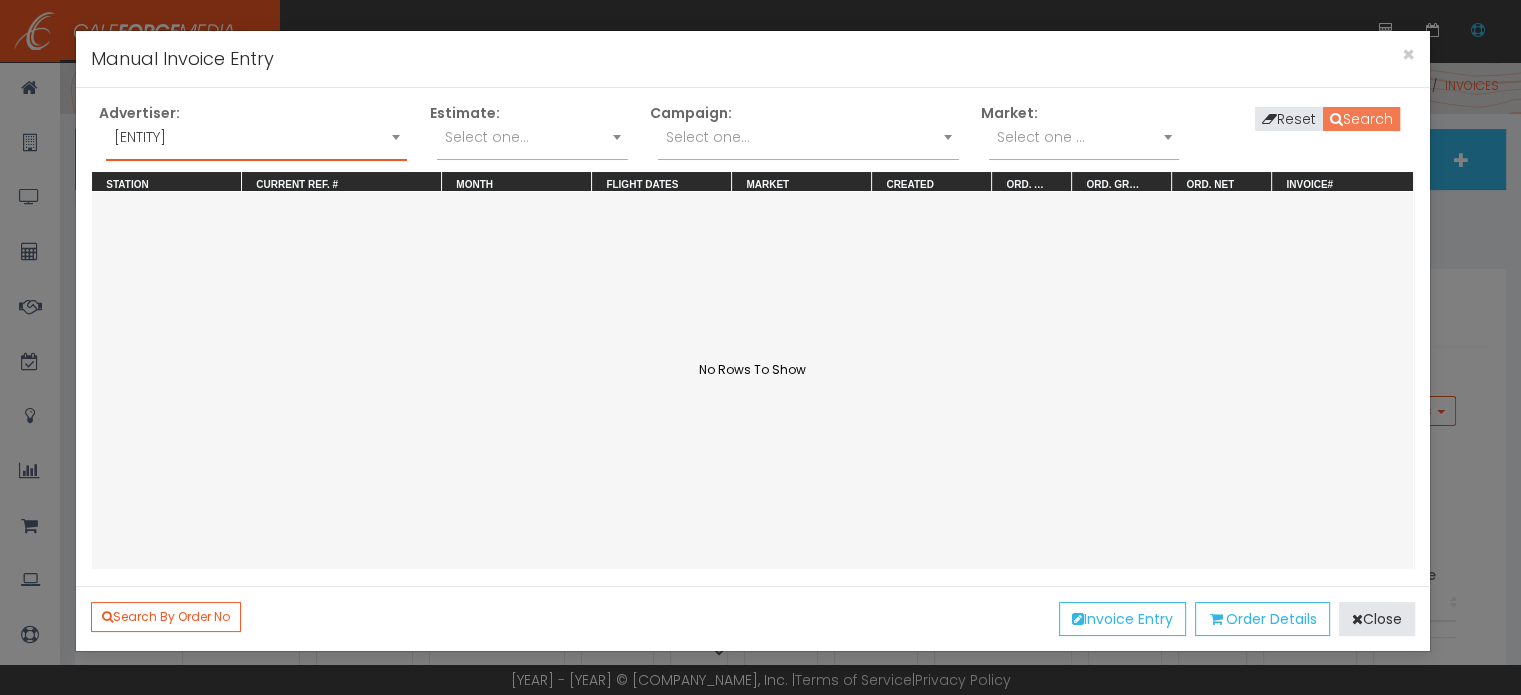 click on "[TEXT]" at bounding box center [1361, 119] 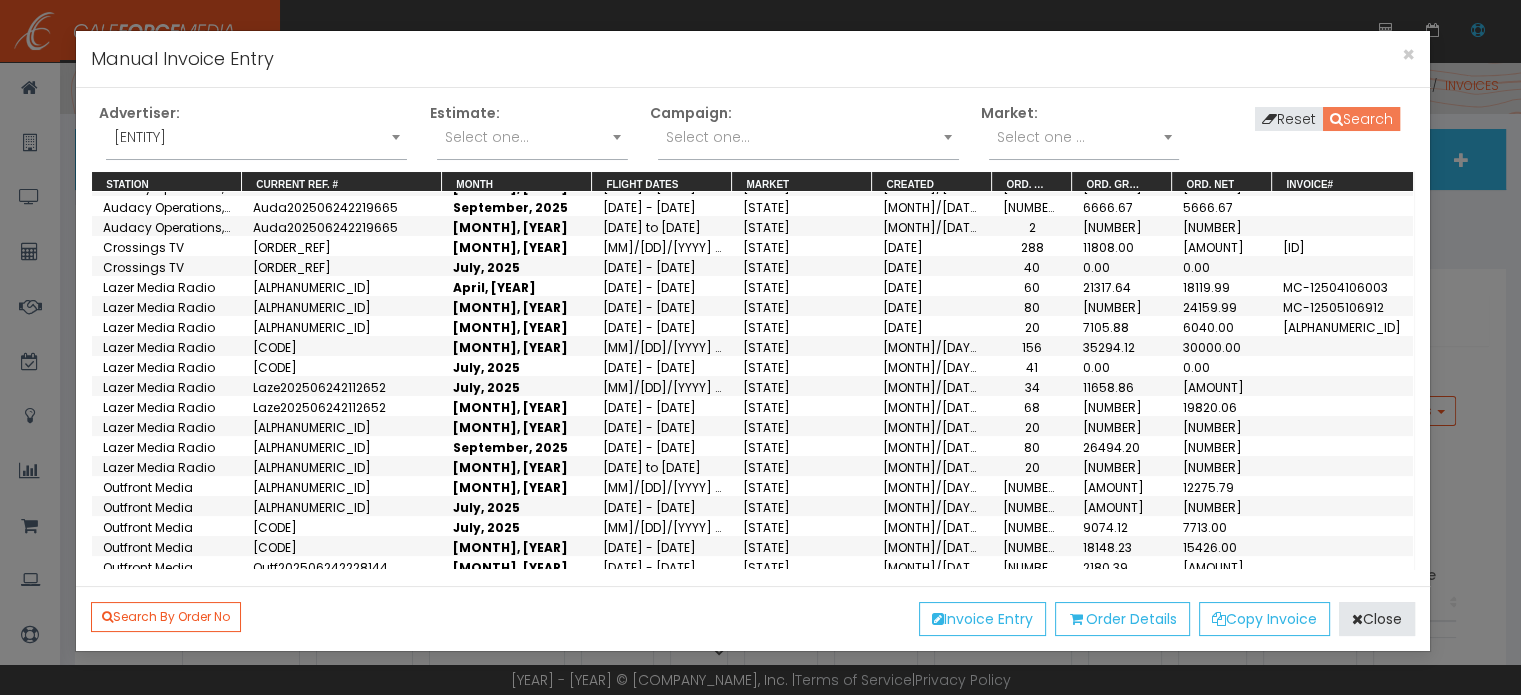 scroll, scrollTop: 400, scrollLeft: 0, axis: vertical 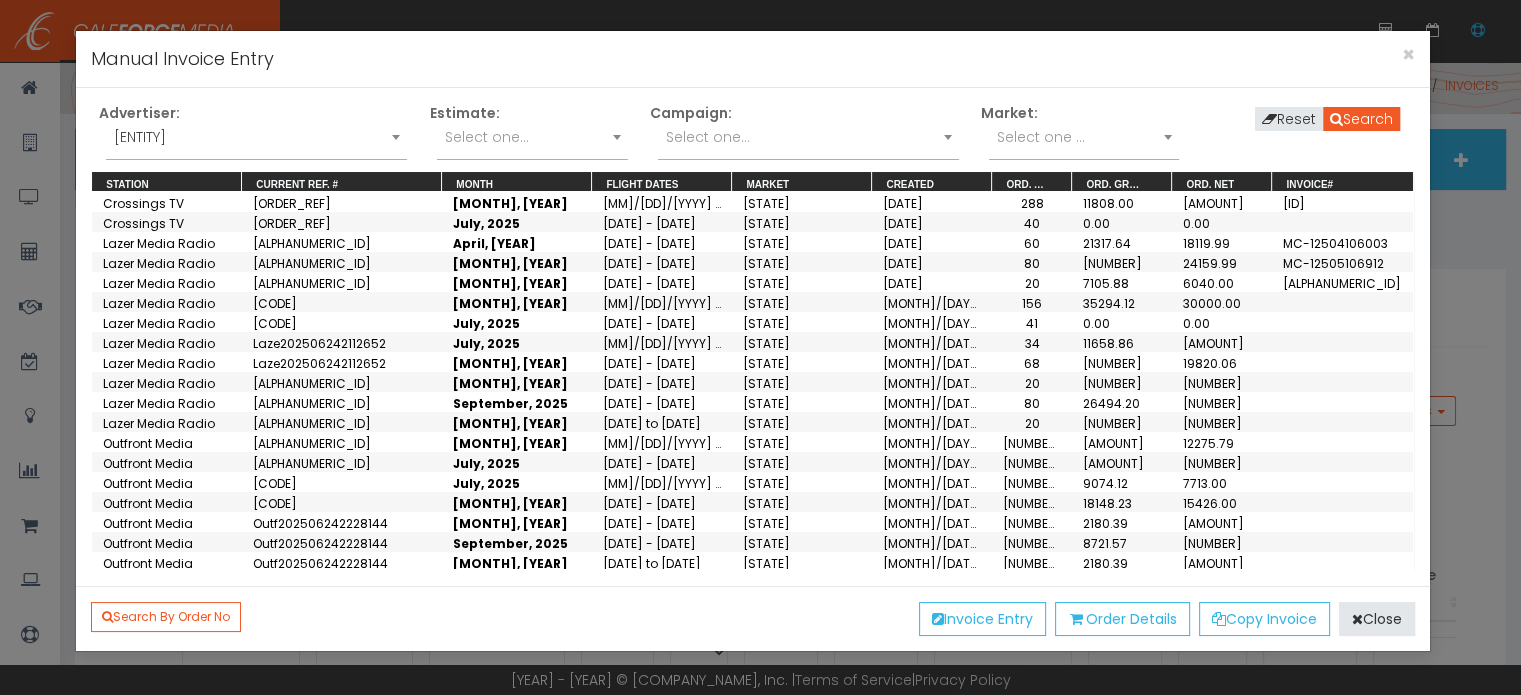 click on "Select one..." at bounding box center (808, 137) 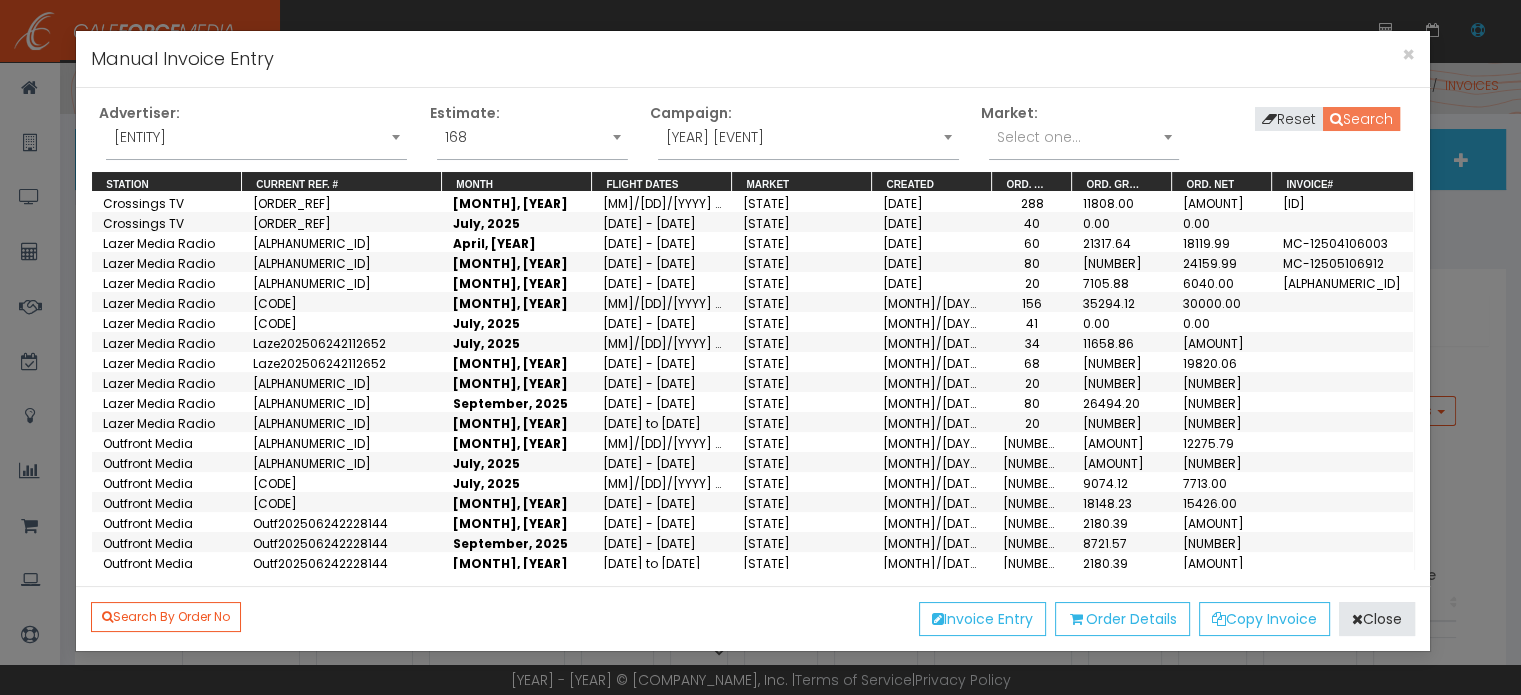 click on "[TEXT]" at bounding box center (1361, 119) 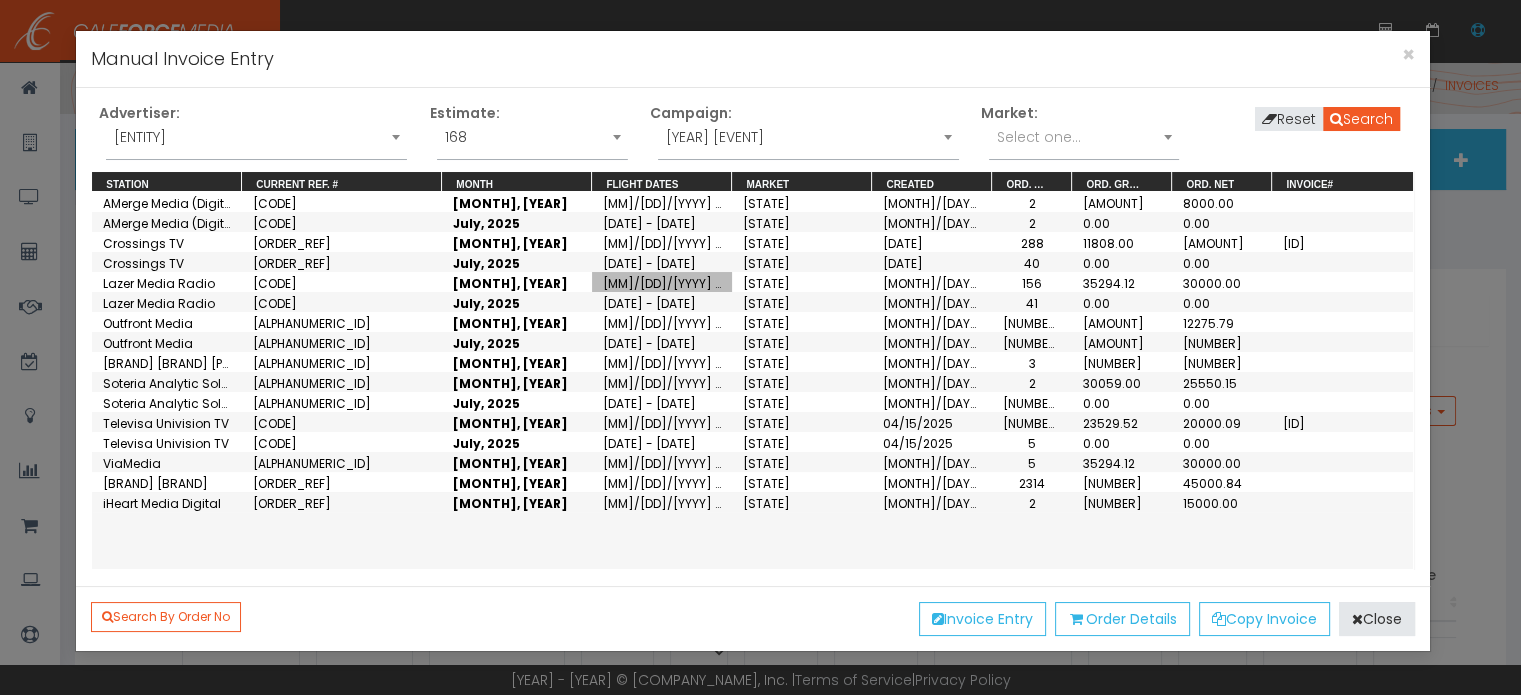 click on "06/02/2025 - 06/29/2025" at bounding box center [662, 282] 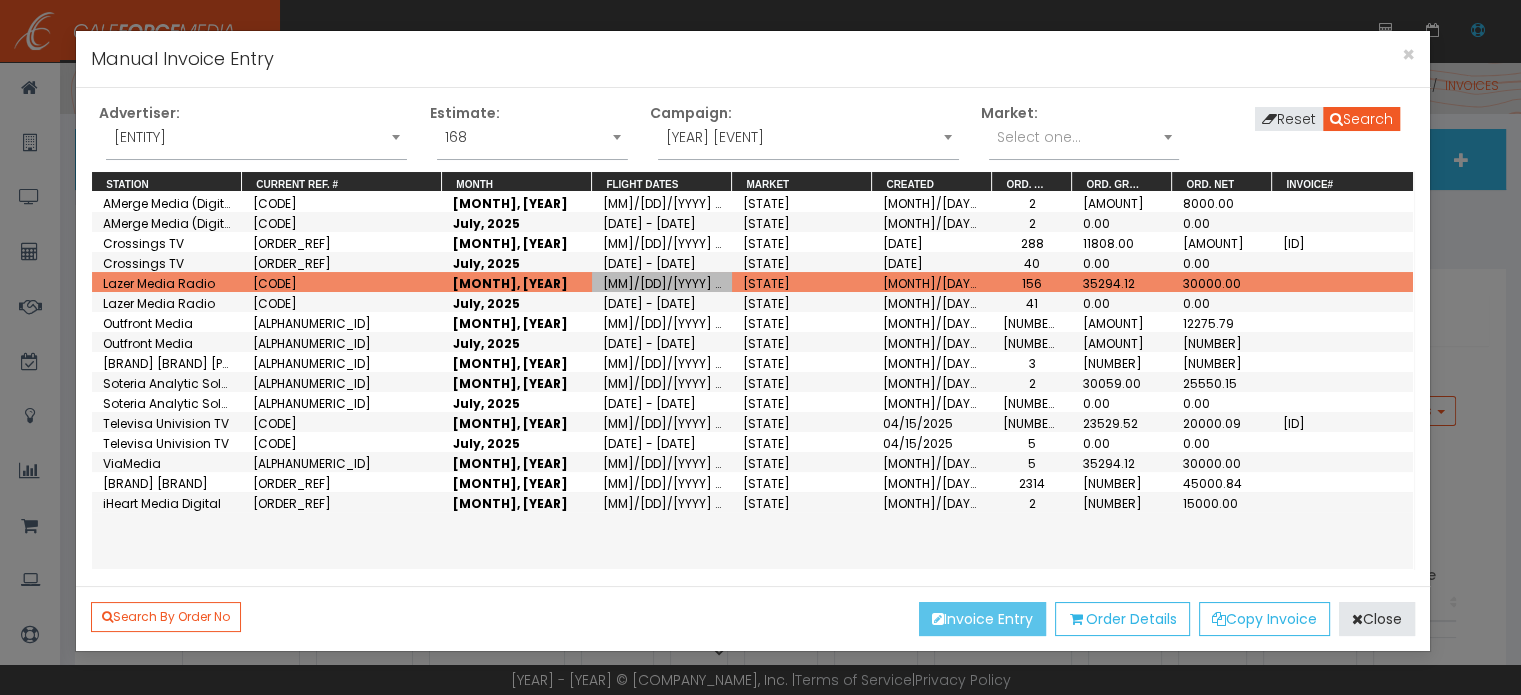 click on "Invoice Entry" at bounding box center (982, 619) 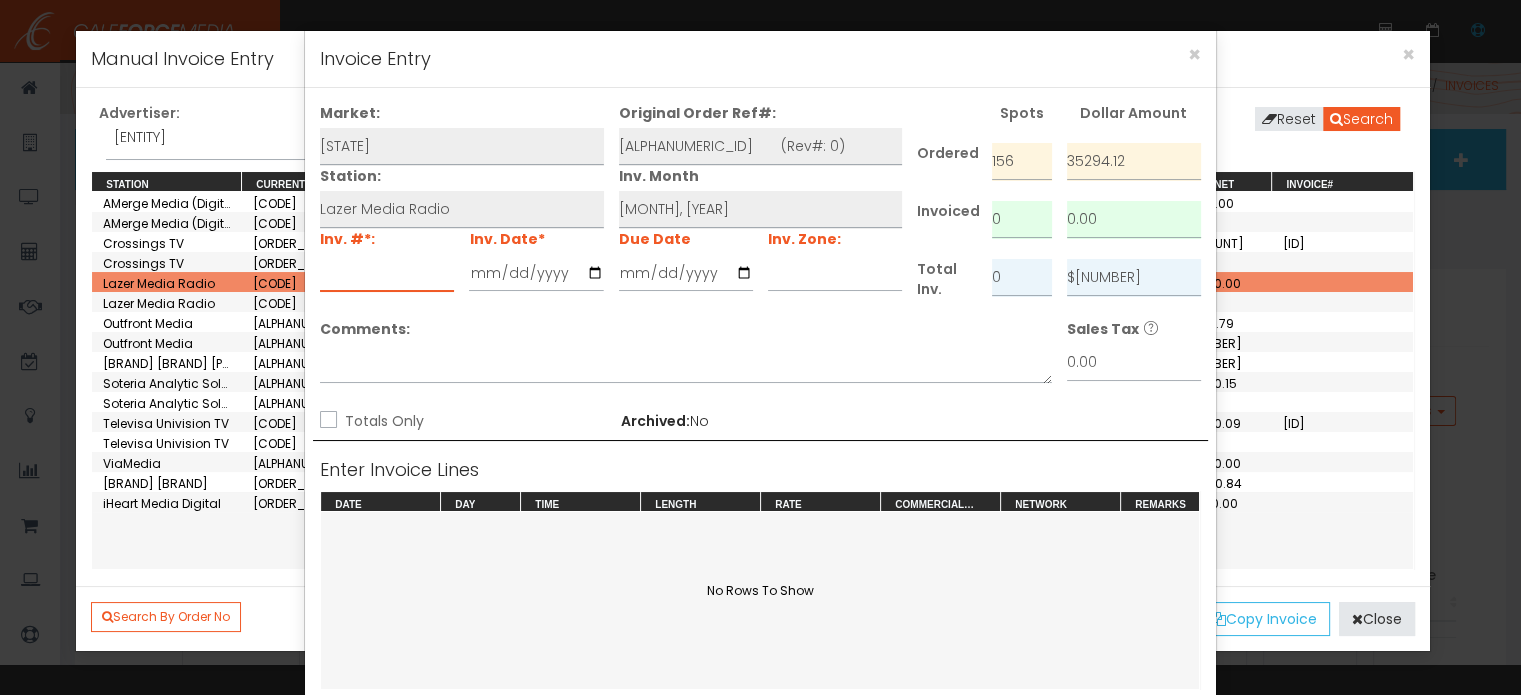 click at bounding box center [387, 273] 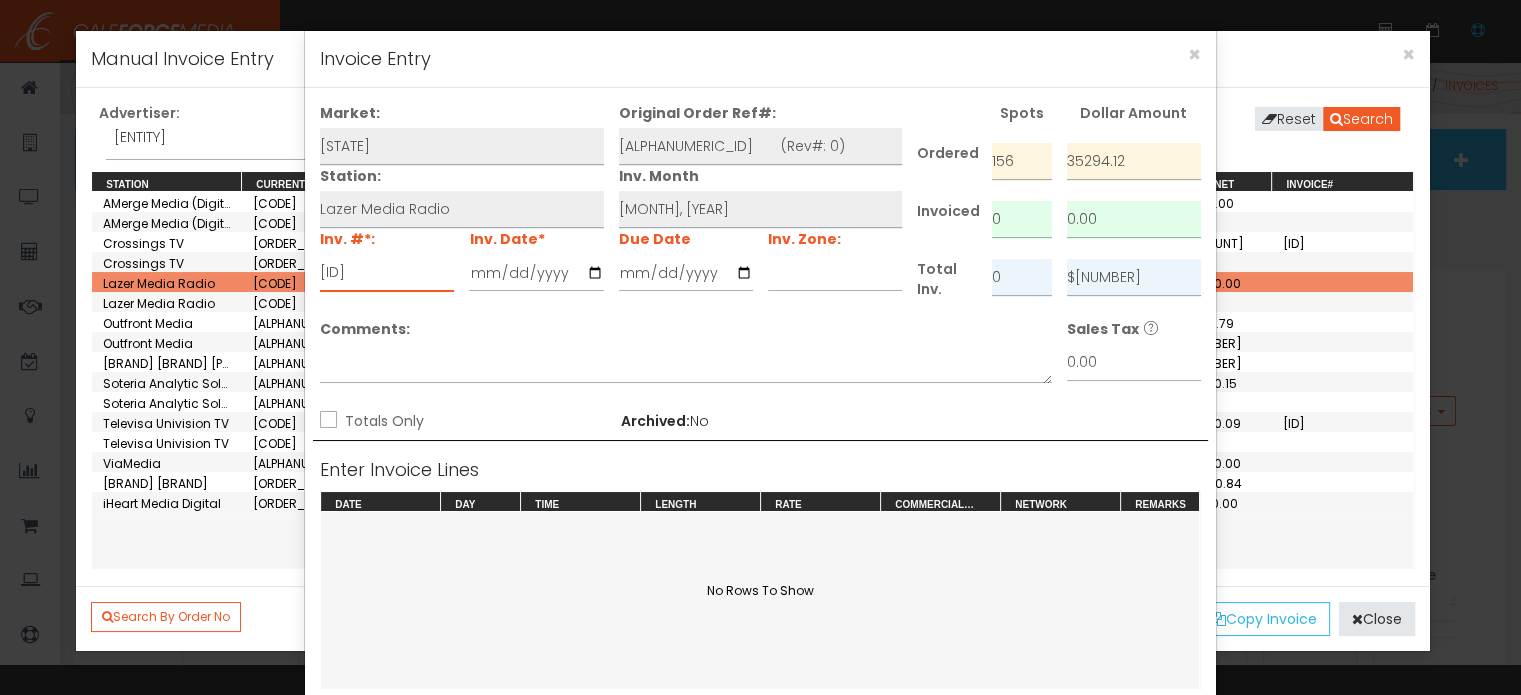 type on "[ALPHANUMERIC]" 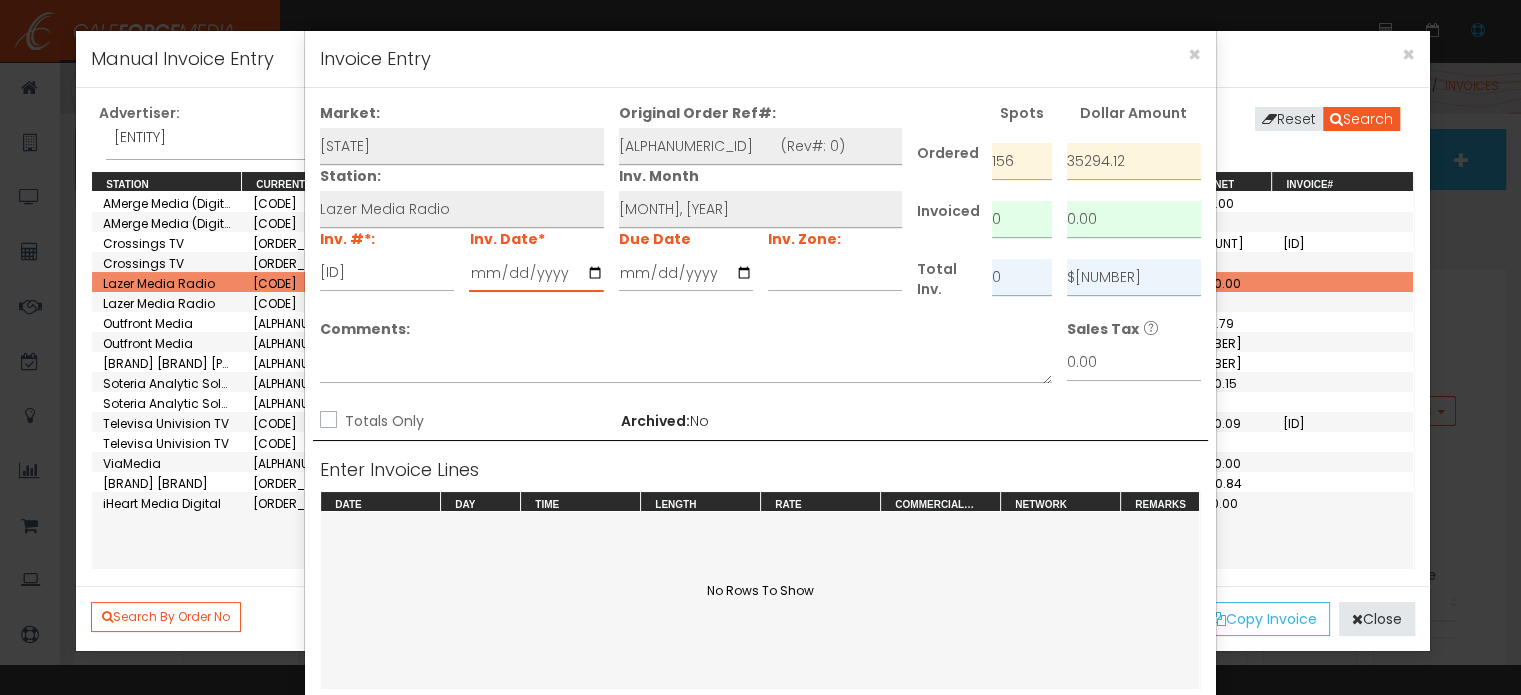 click at bounding box center [536, 273] 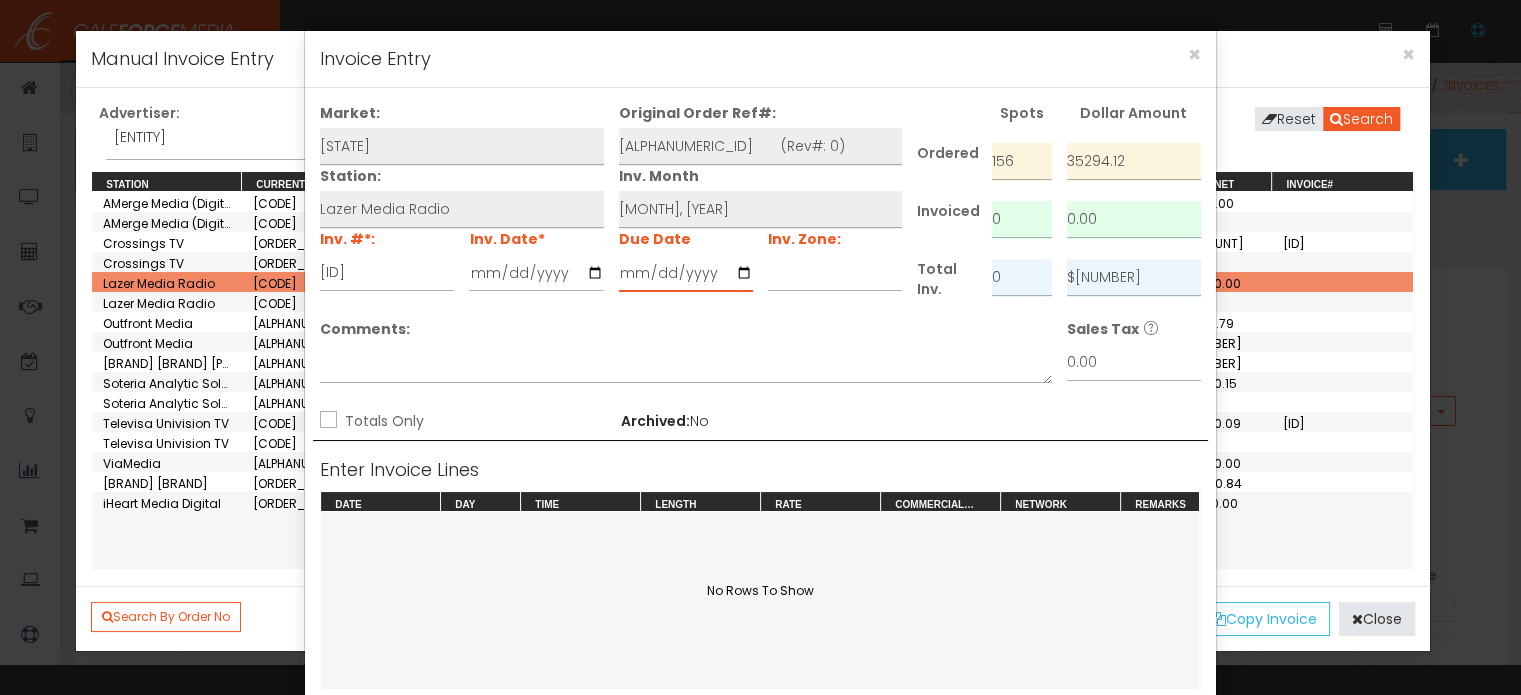 type on "2025-07-29" 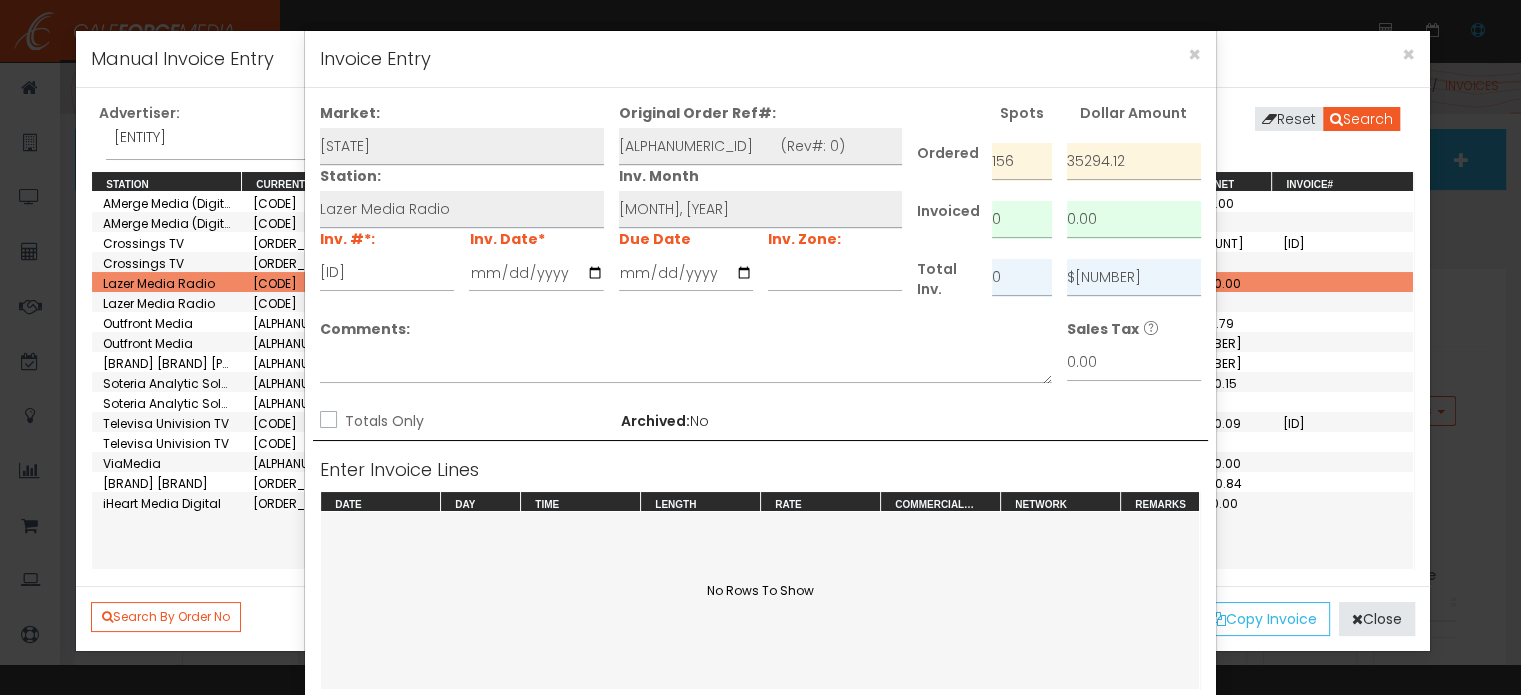 click on "Totals Only" at bounding box center [382, 421] 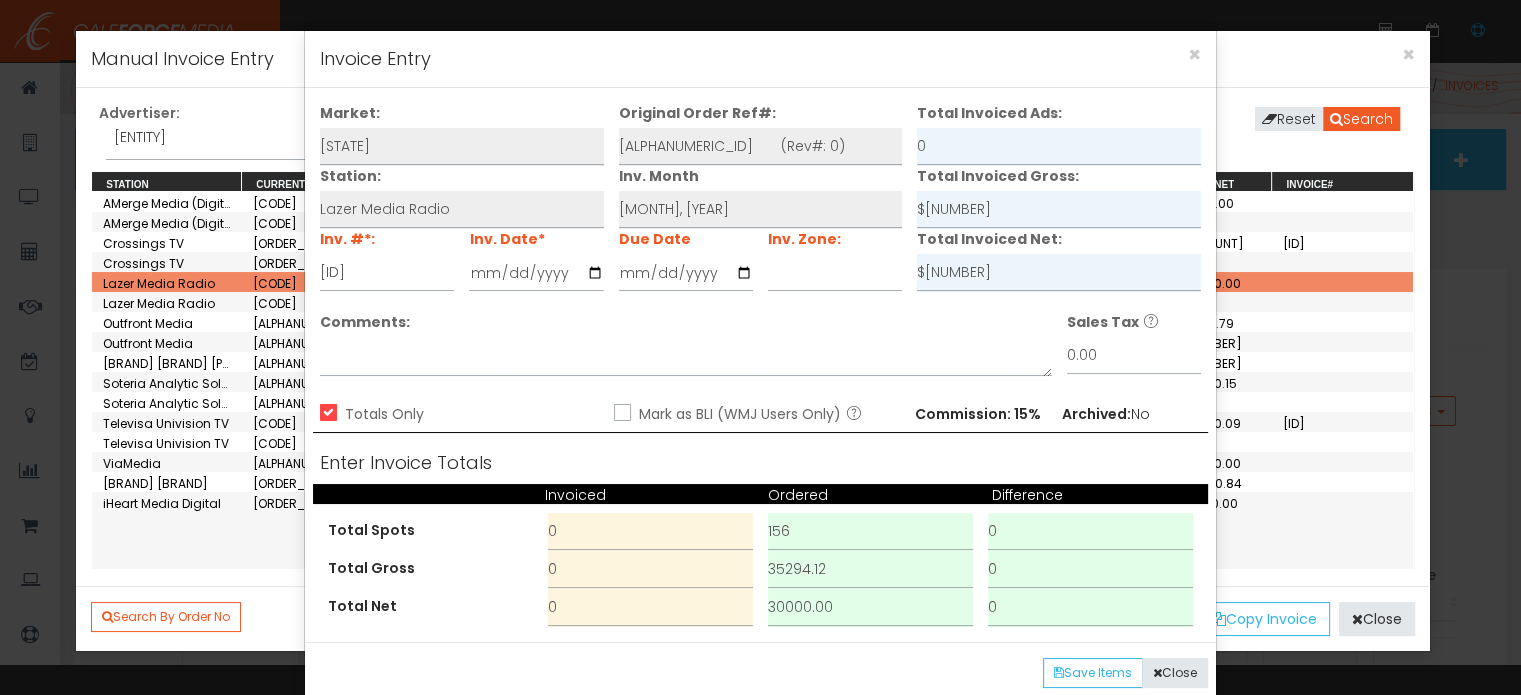 click on "[TEXT] as [TEXT] ([TEXT] [TEXT])" at bounding box center (620, 414) 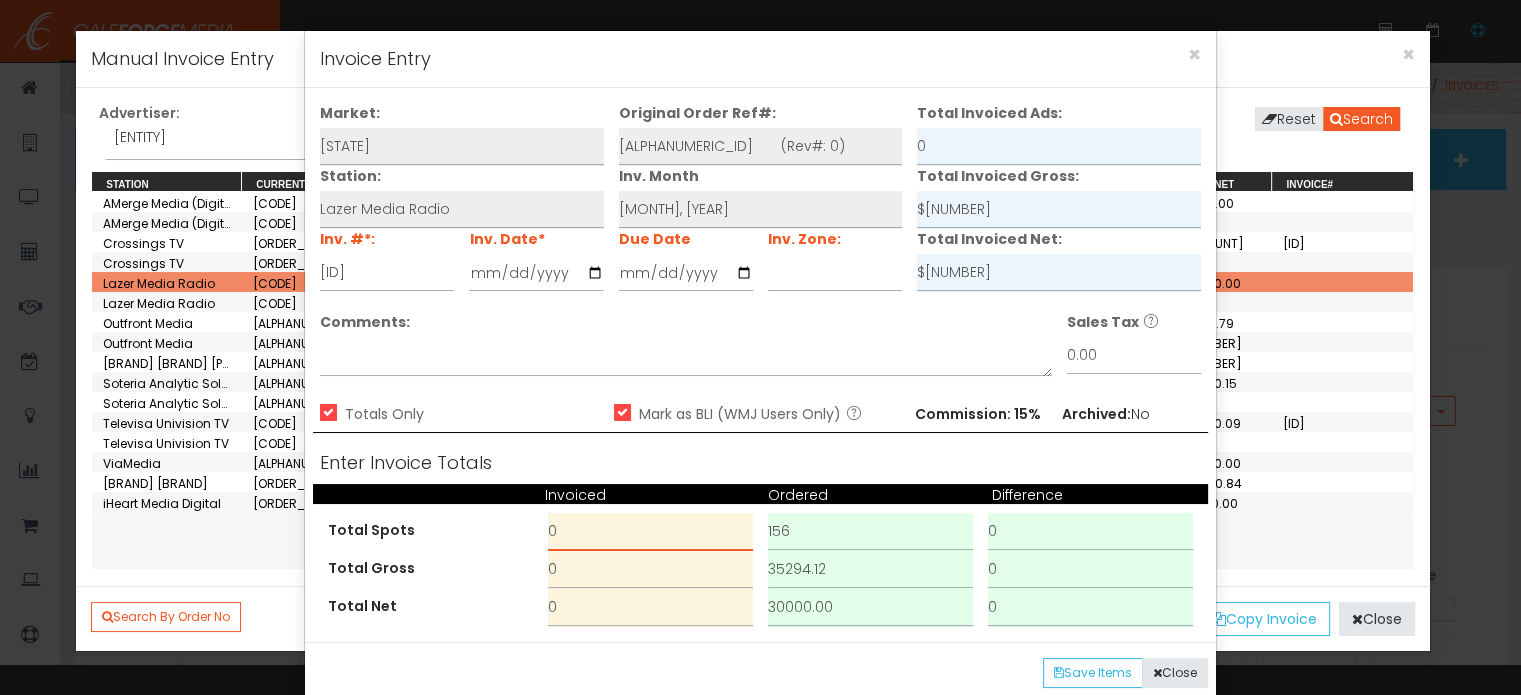 drag, startPoint x: 575, startPoint y: 532, endPoint x: 544, endPoint y: 525, distance: 31.780497 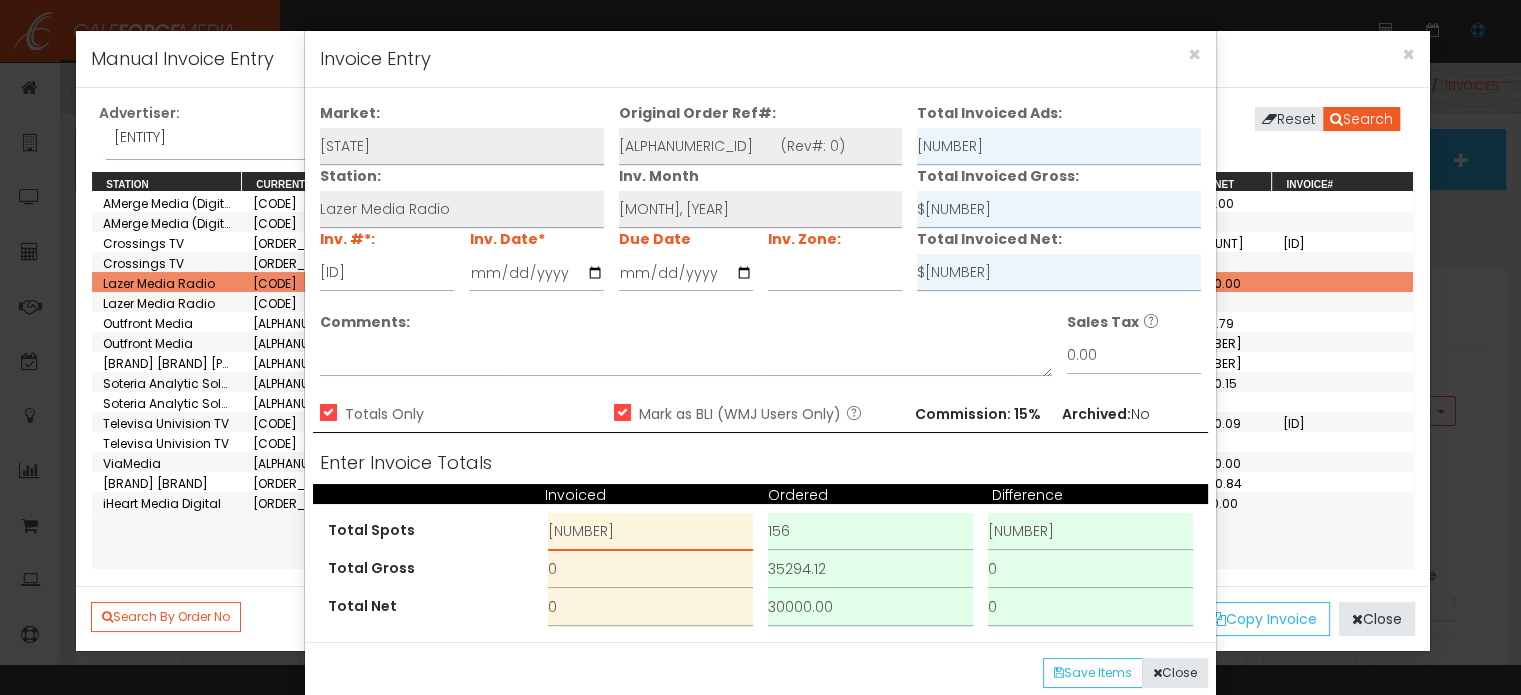 type on "1" 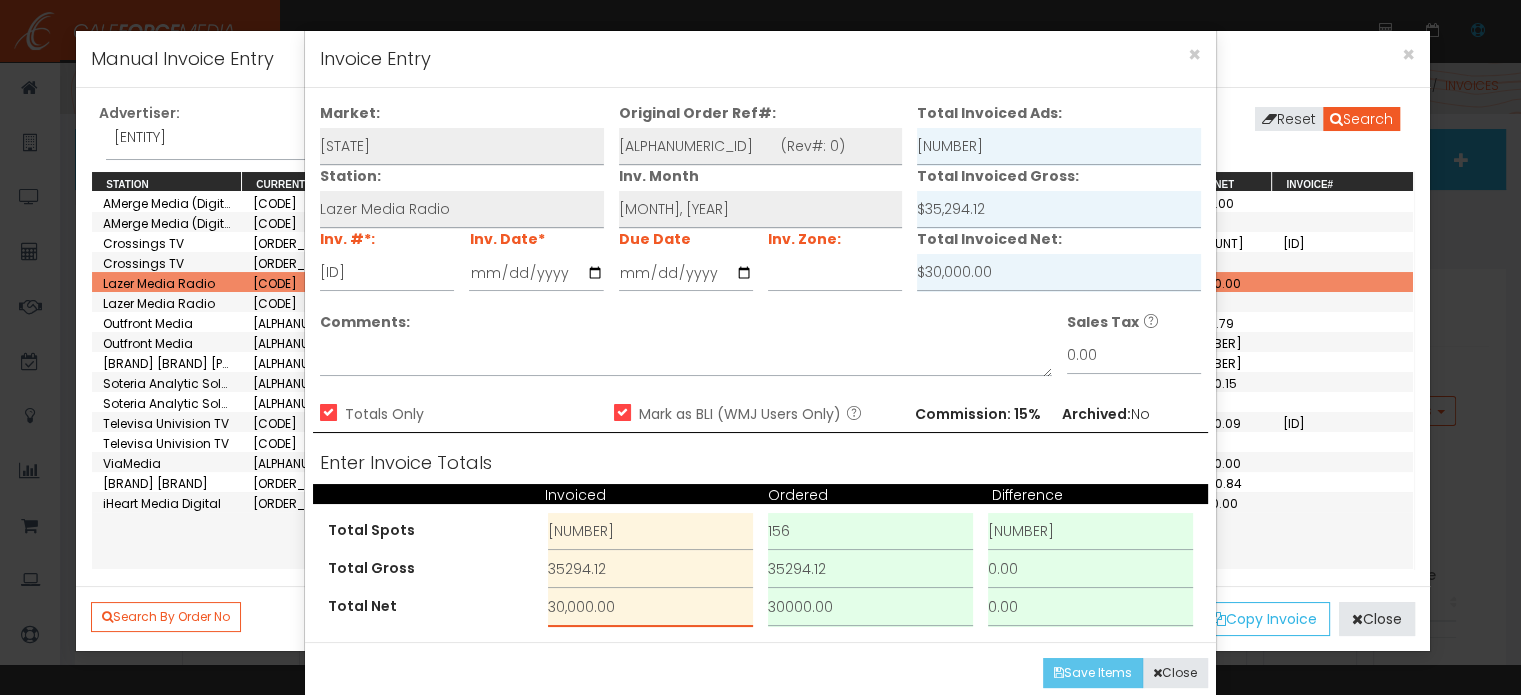 type on "30,000.00" 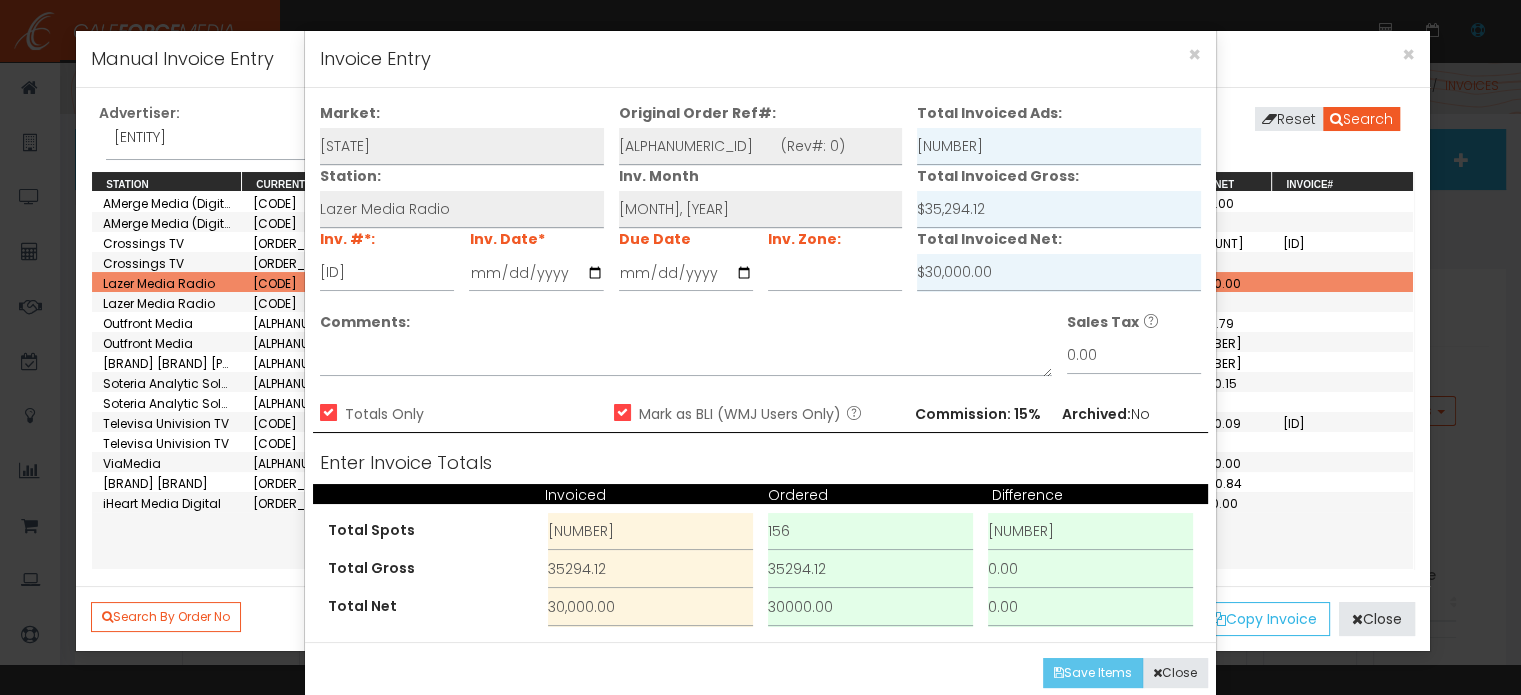 click on "[TEXT] [TEXT]" at bounding box center (1093, 673) 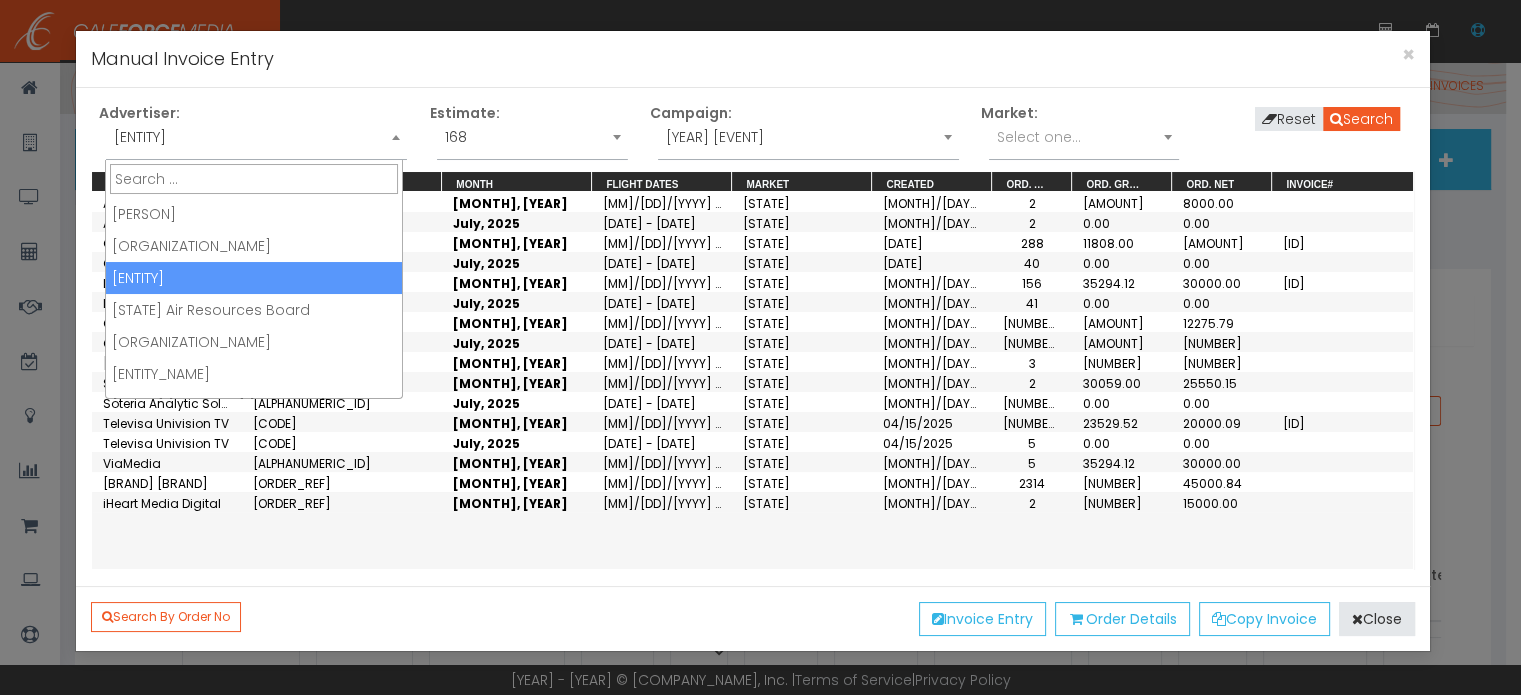 click at bounding box center [396, 137] 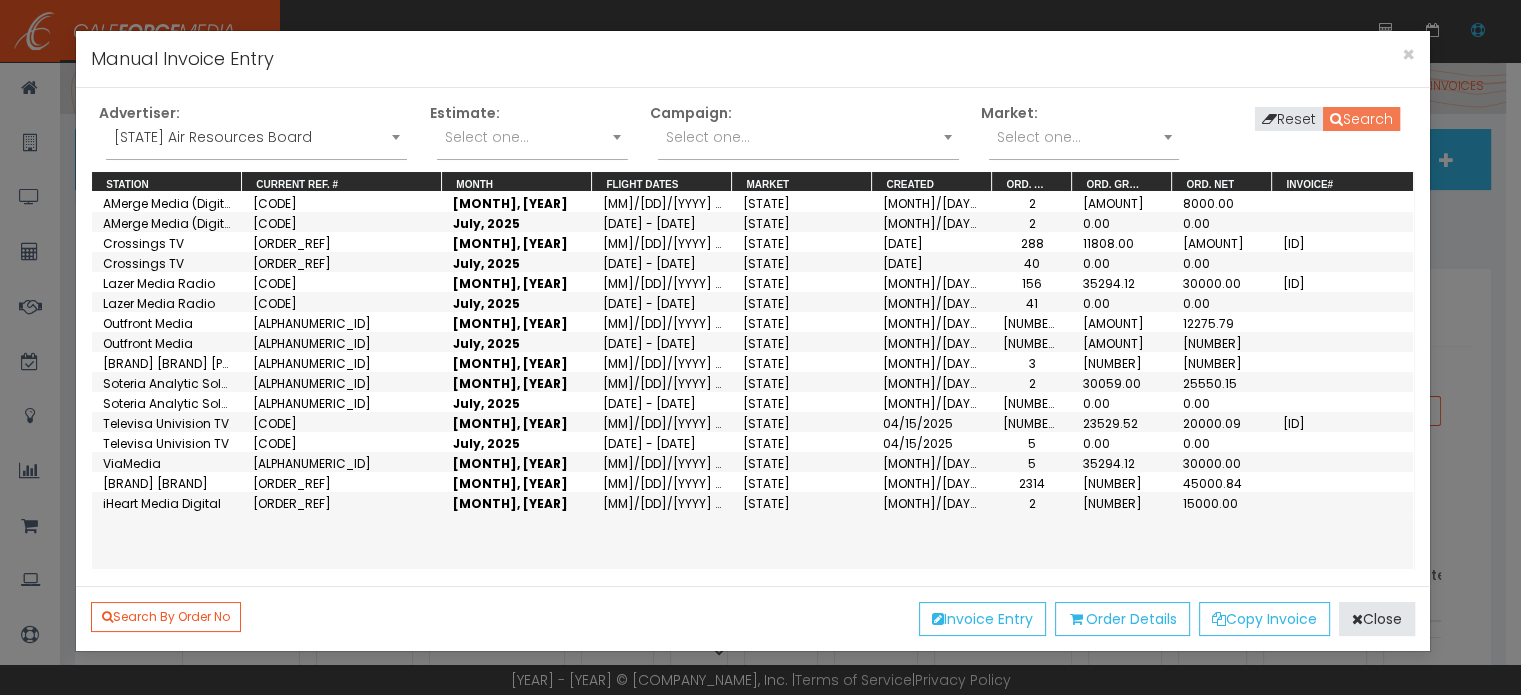 click on "[TEXT]" at bounding box center (1361, 119) 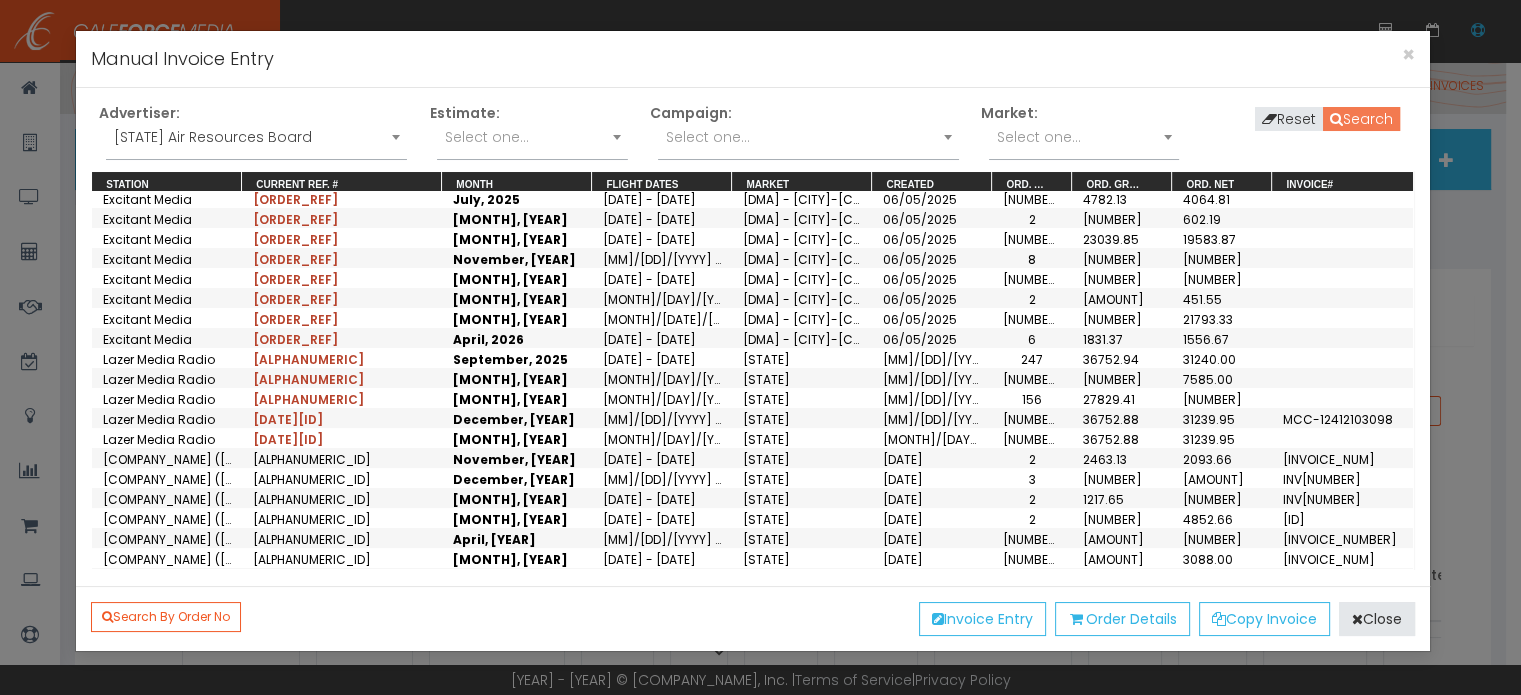 scroll, scrollTop: 1000, scrollLeft: 0, axis: vertical 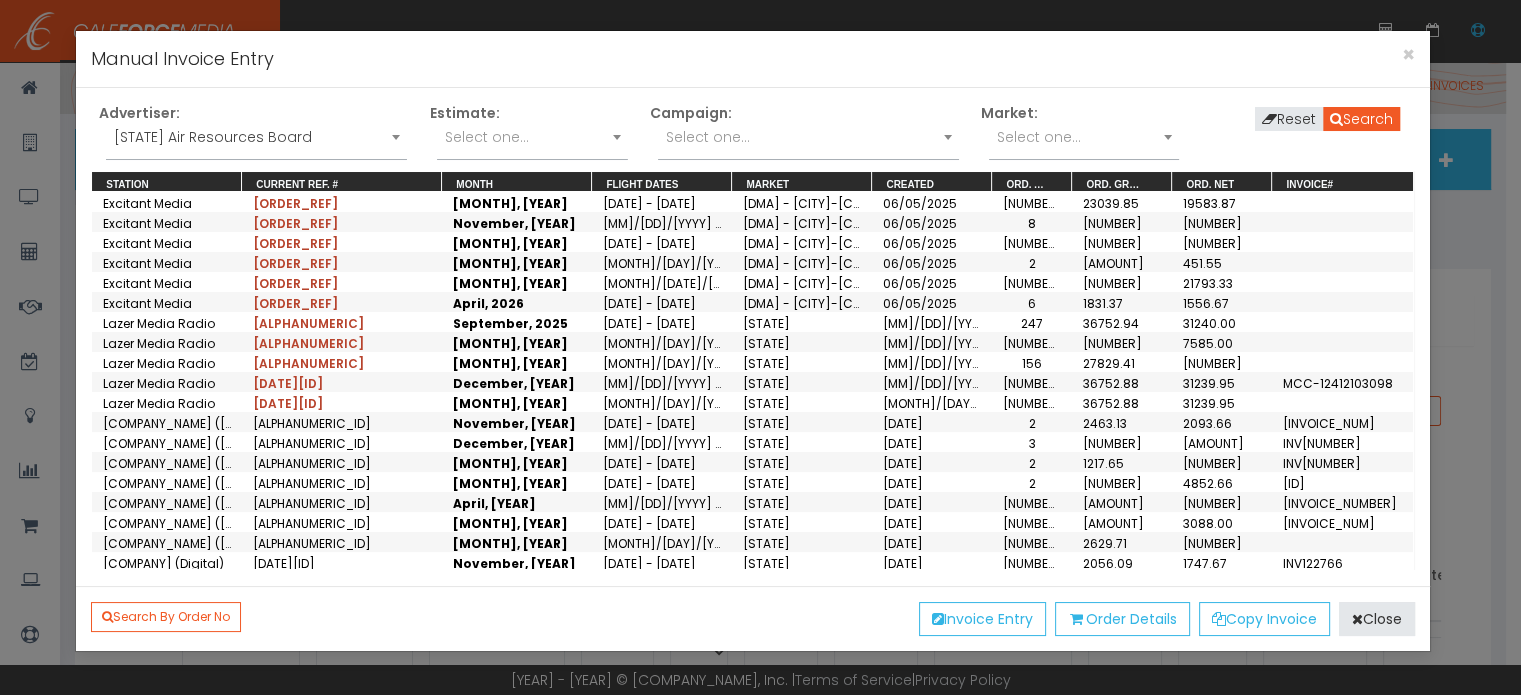 click on "31239.95" at bounding box center (1222, 762) 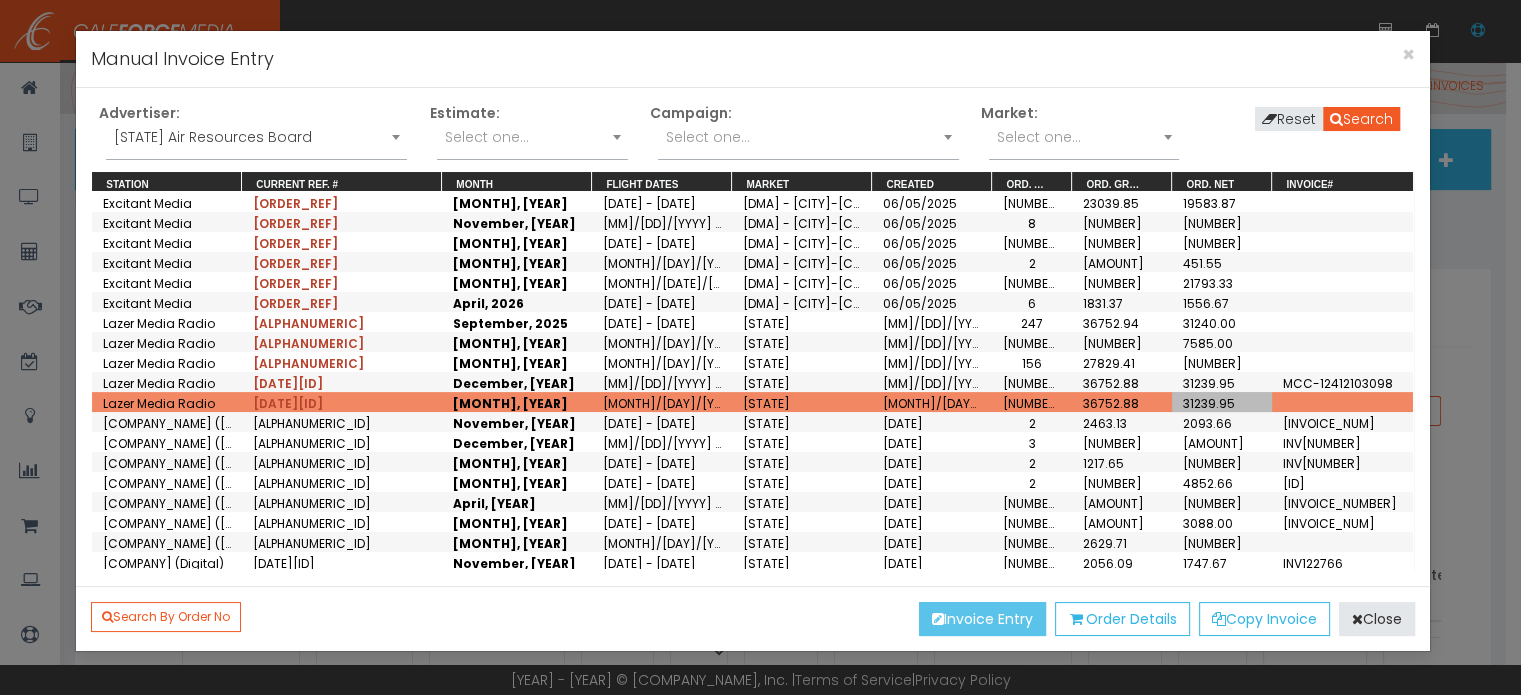 click on "Invoice Entry" at bounding box center [982, 619] 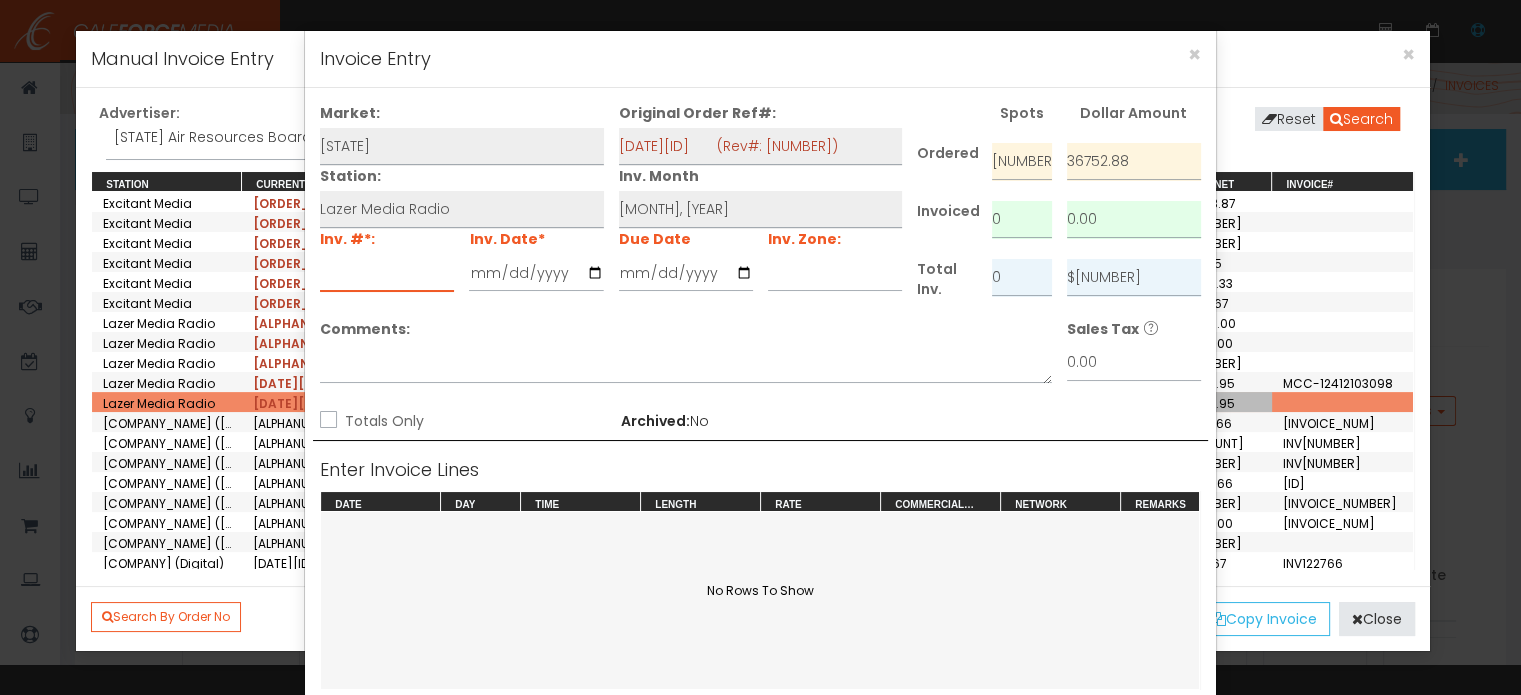 click at bounding box center (387, 273) 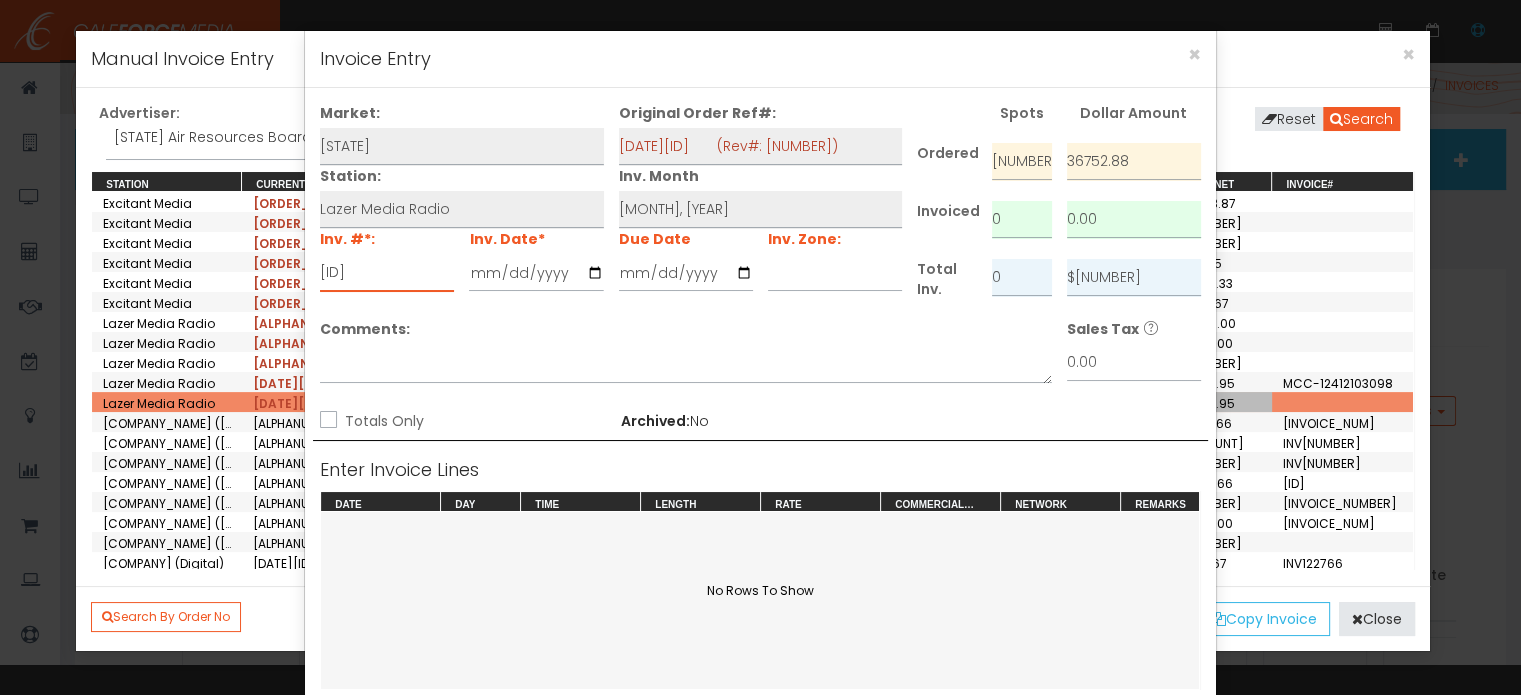 type on "[TEXT]-[NUMBER]" 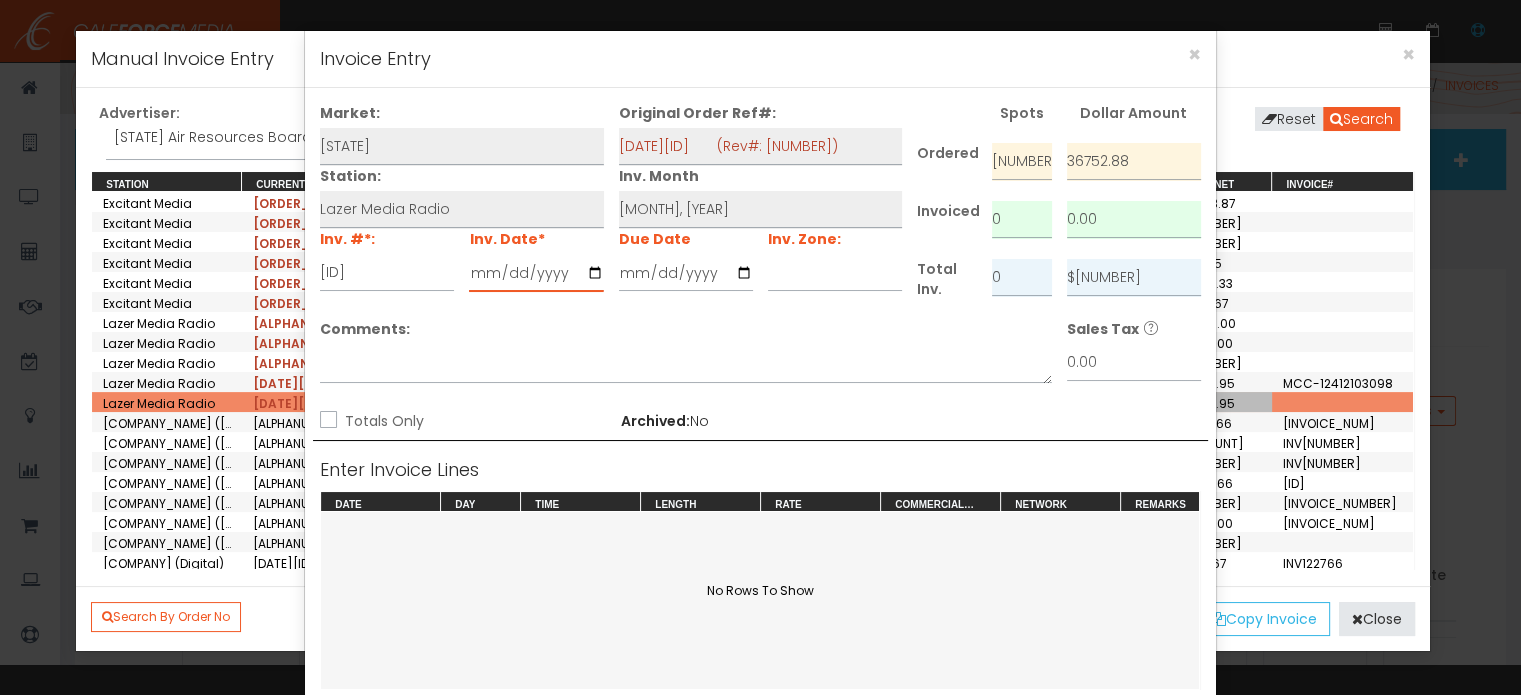 type on "2025-06-29" 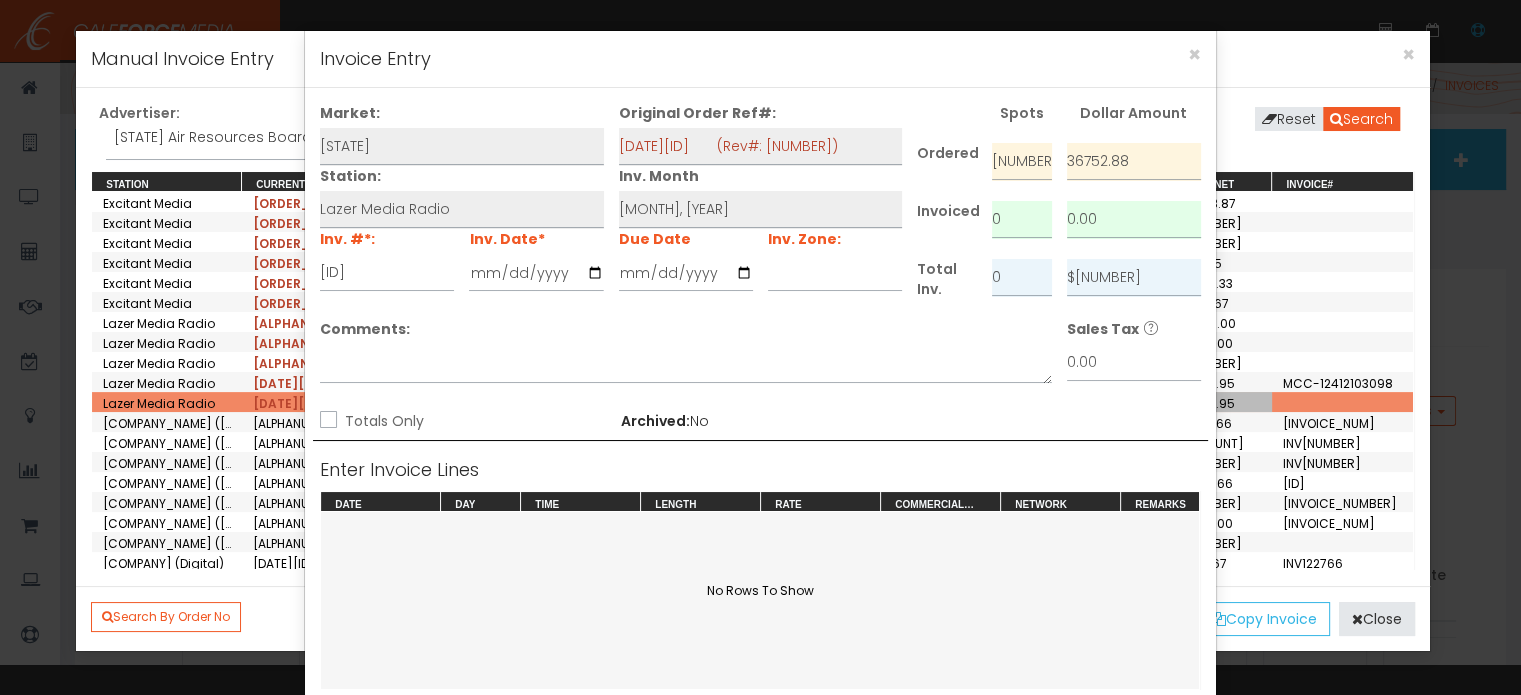 click on "Totals Only" at bounding box center [382, 421] 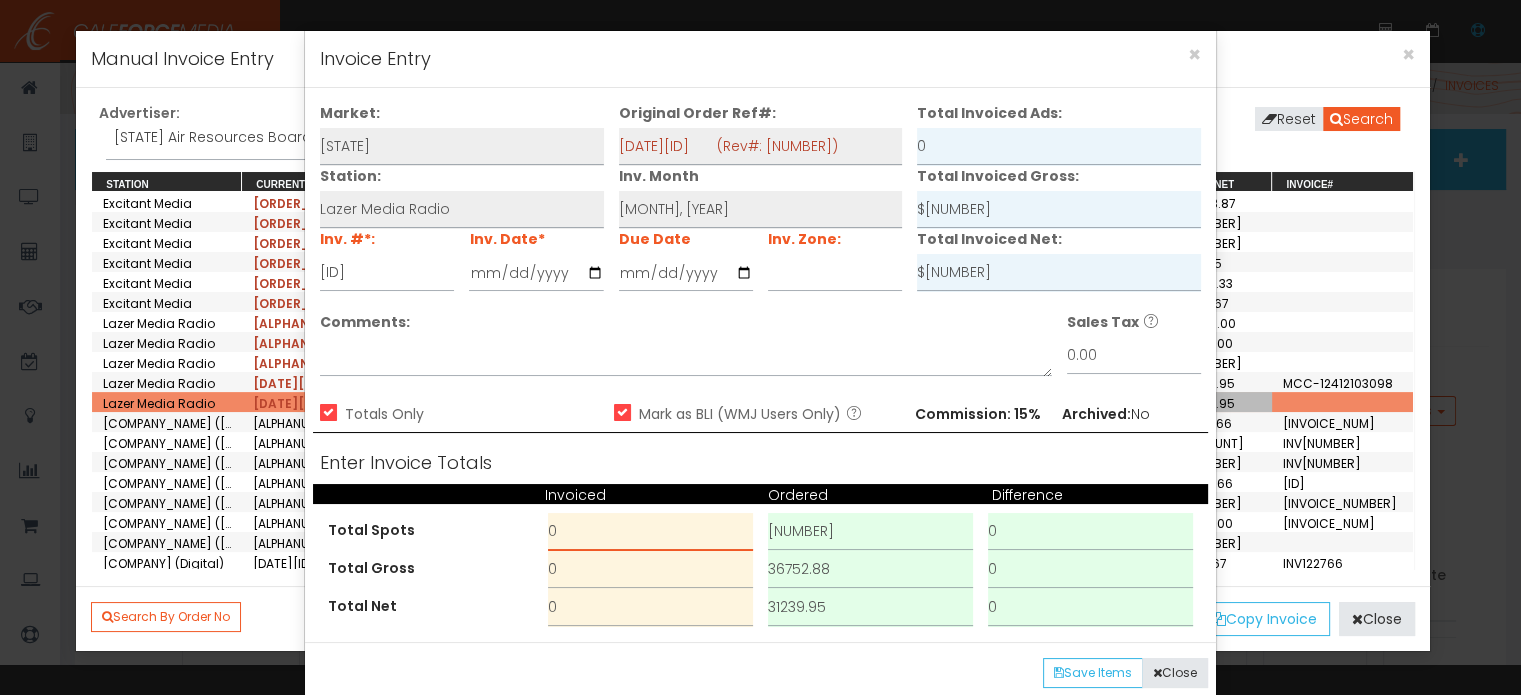 drag, startPoint x: 528, startPoint y: 527, endPoint x: 485, endPoint y: 530, distance: 43.104523 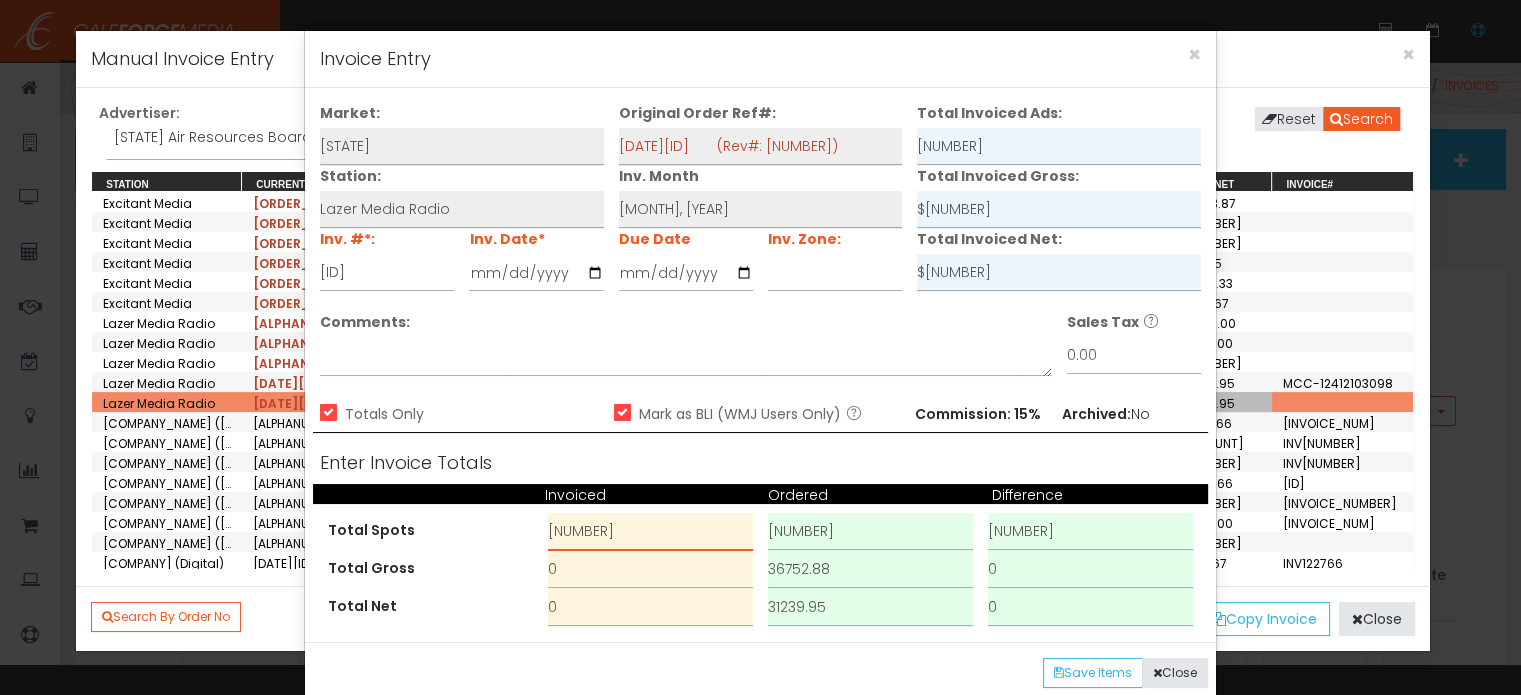 type on "1" 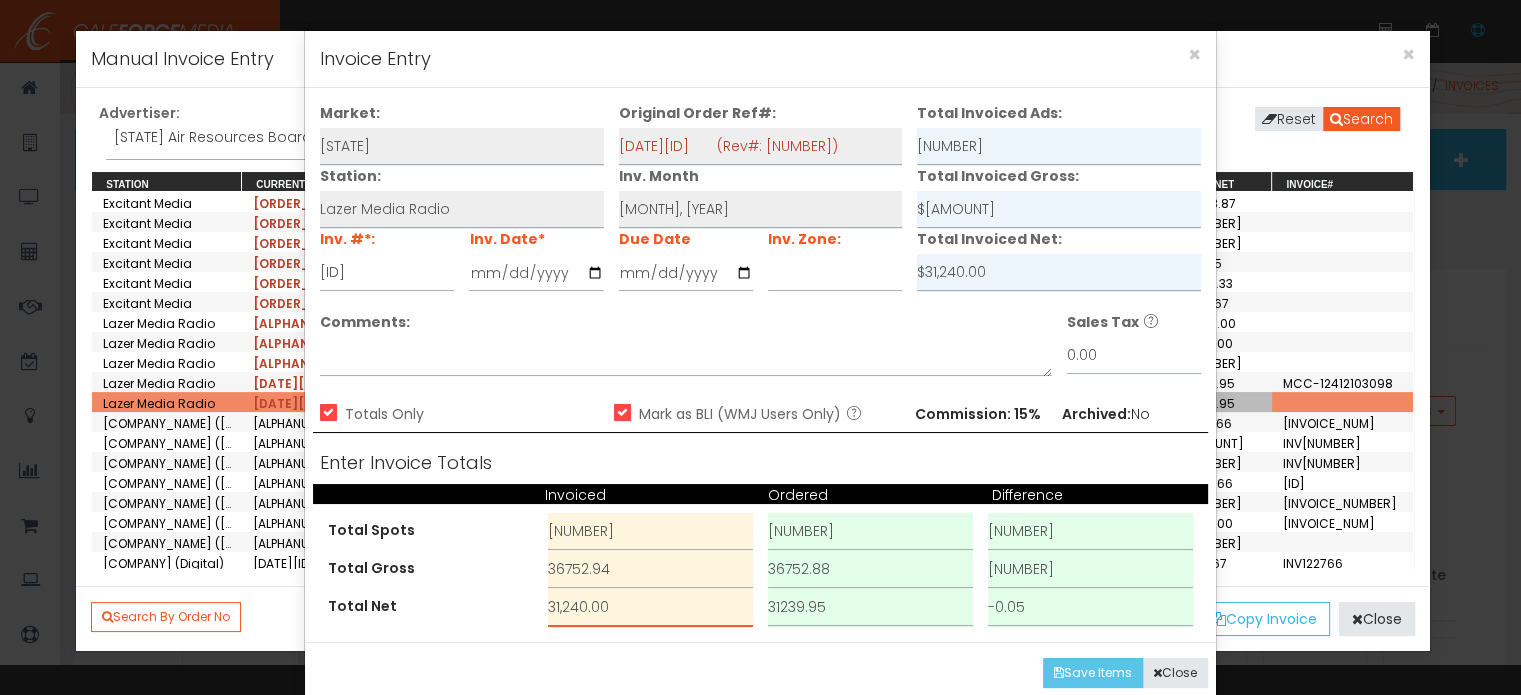 type on "31,240.00" 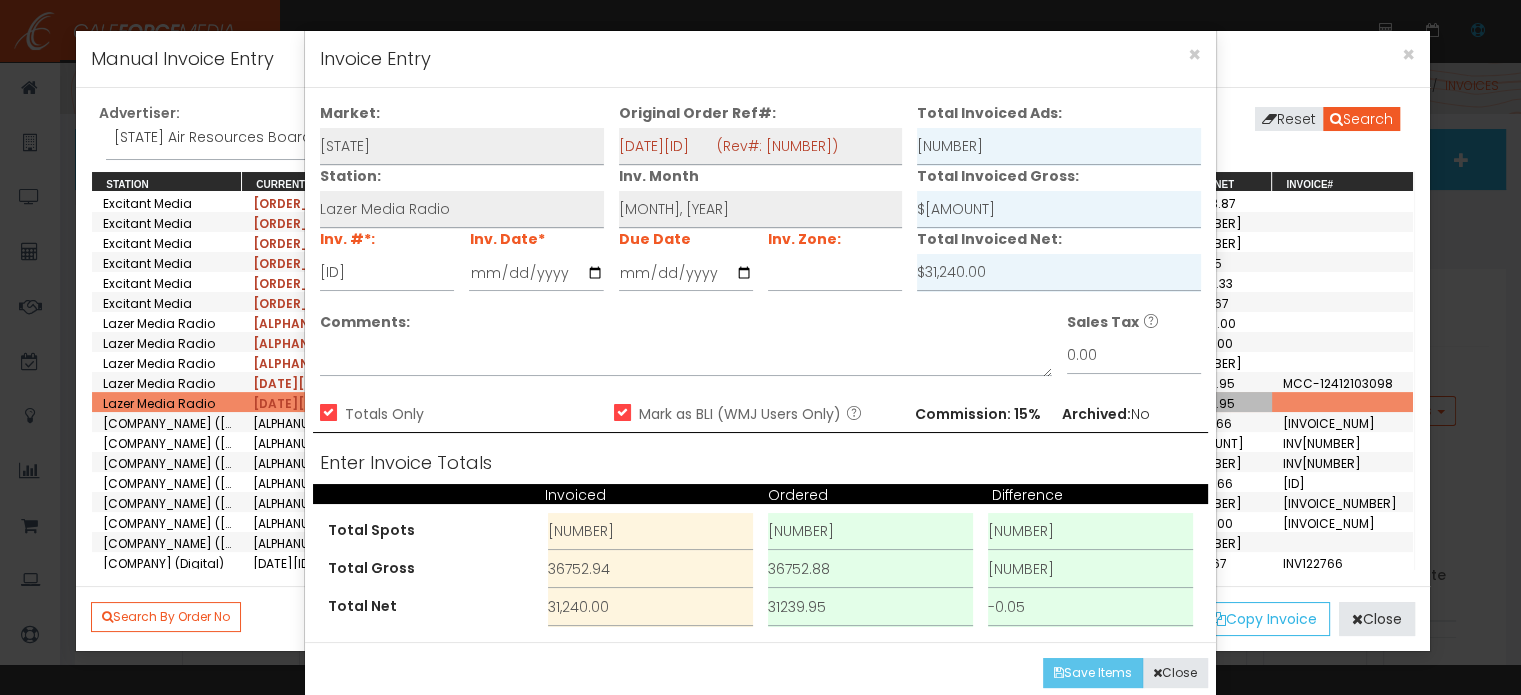 click on "[TEXT] [TEXT]" at bounding box center (1093, 673) 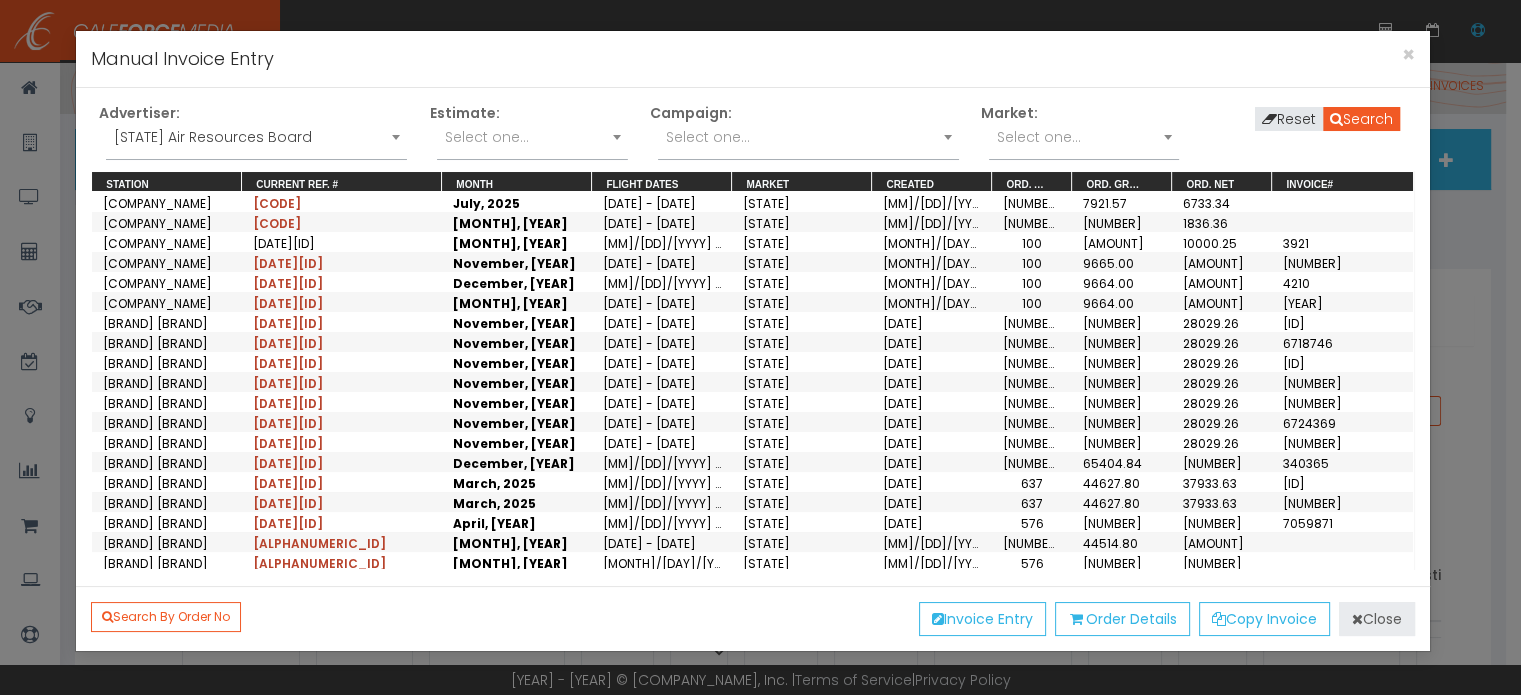 click on "[TEXT]" at bounding box center [1377, 619] 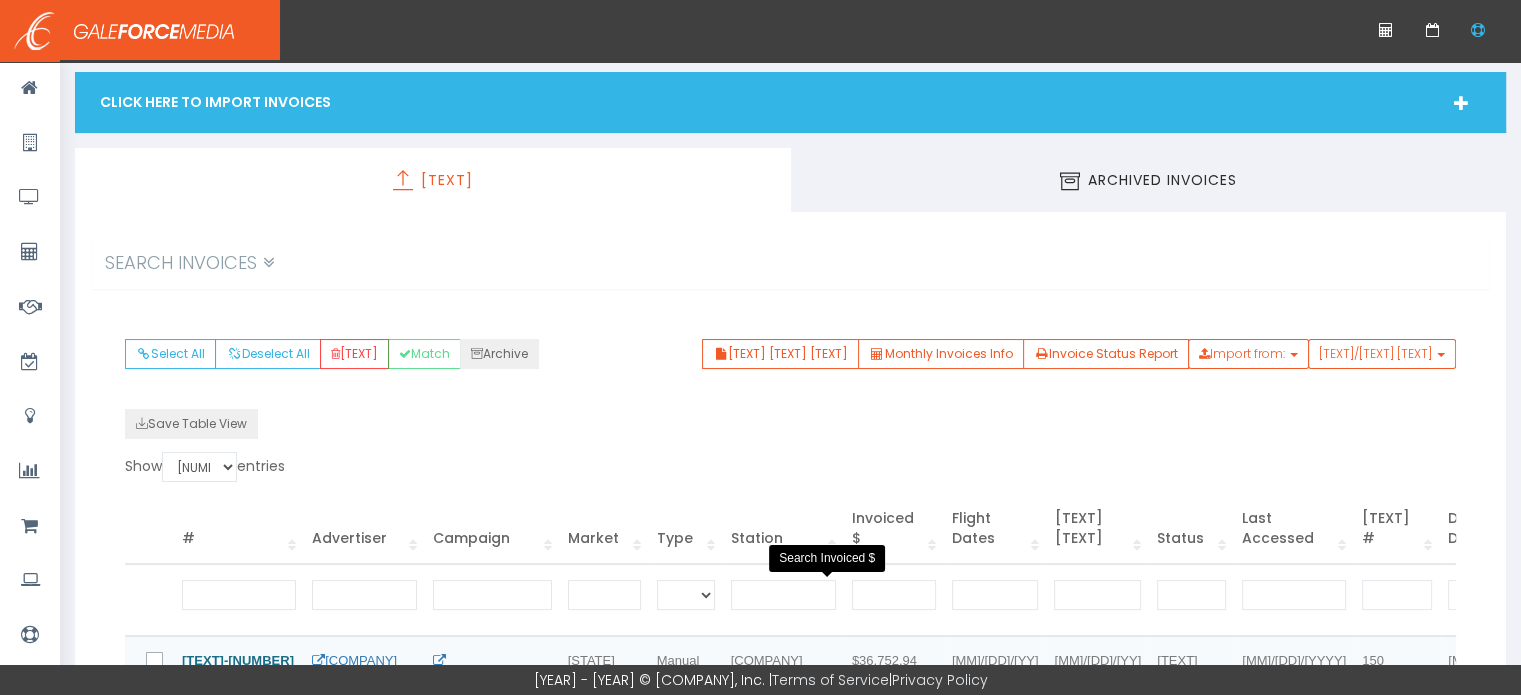scroll, scrollTop: 0, scrollLeft: 0, axis: both 